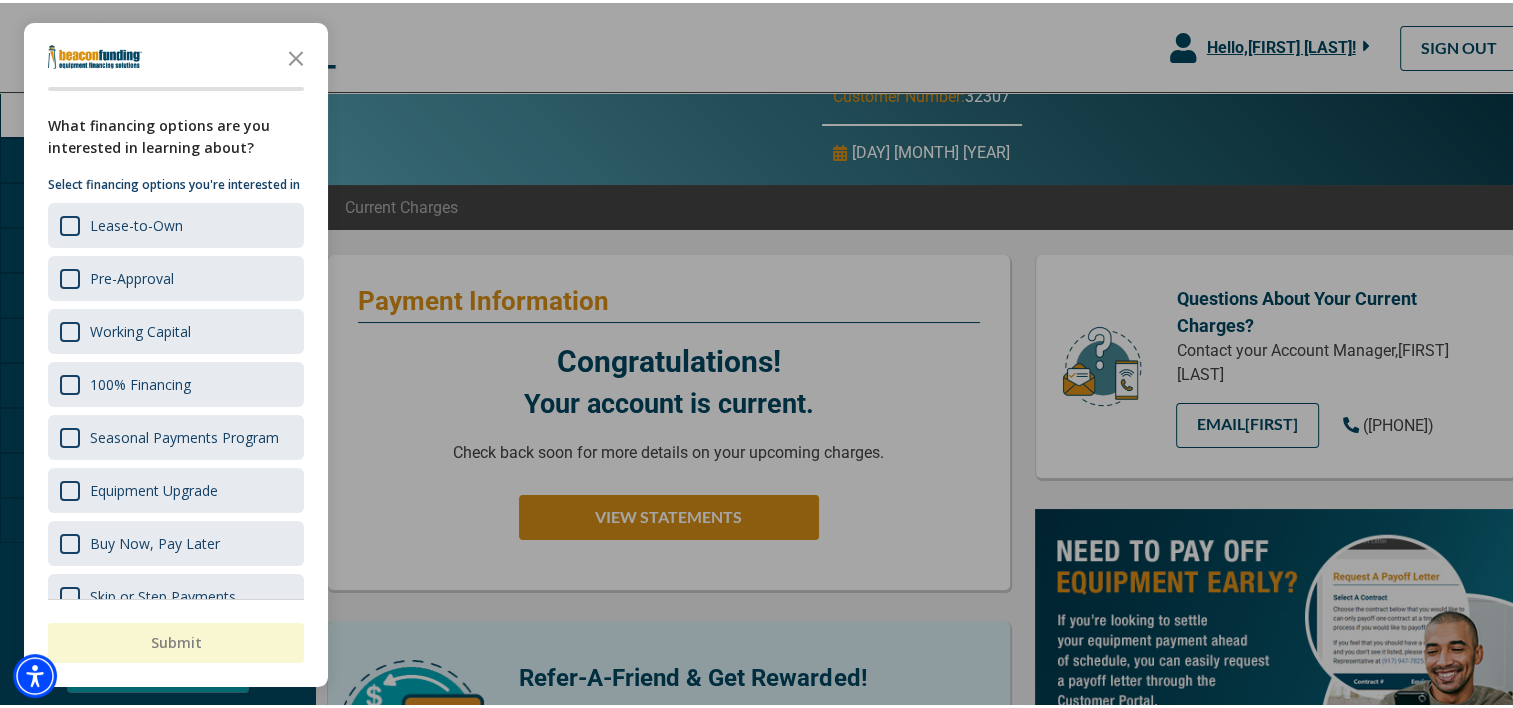 scroll, scrollTop: 100, scrollLeft: 0, axis: vertical 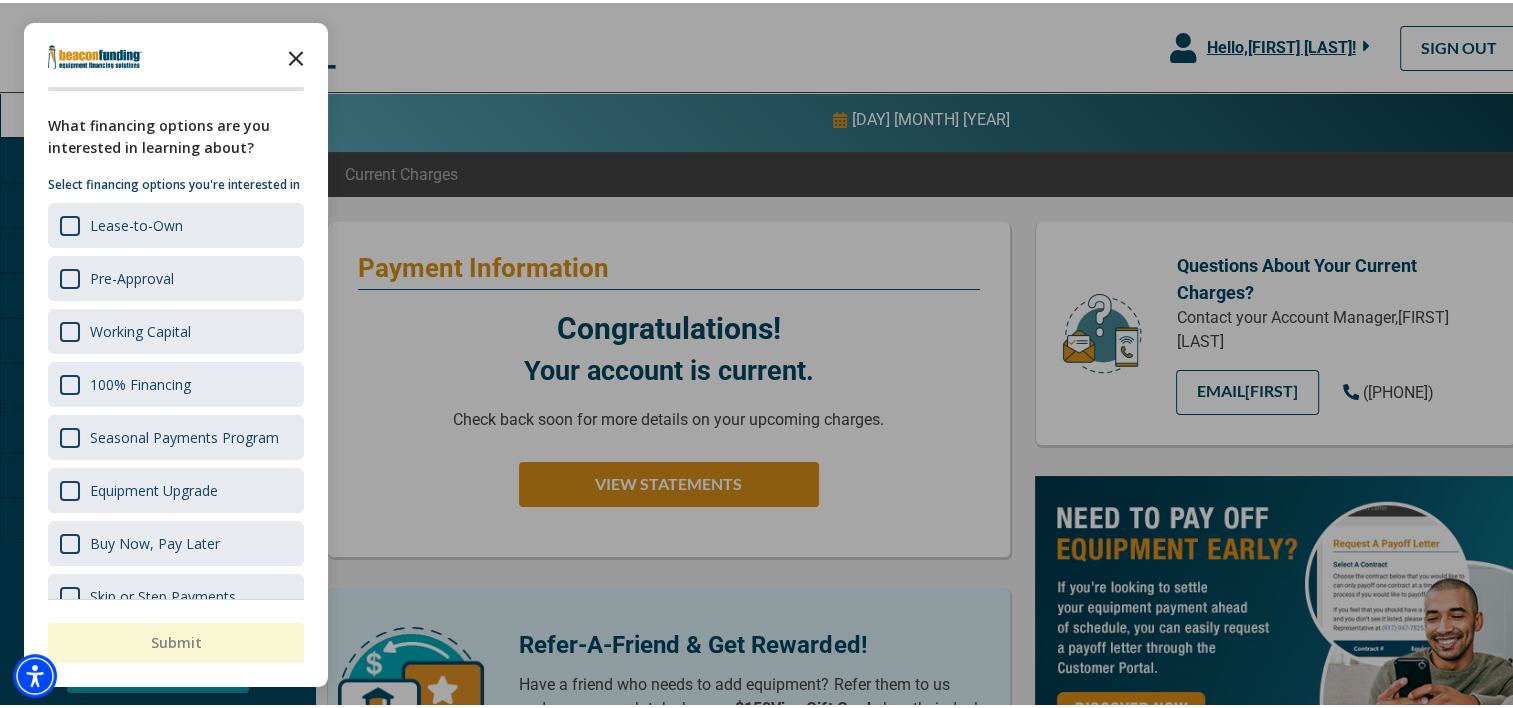 click 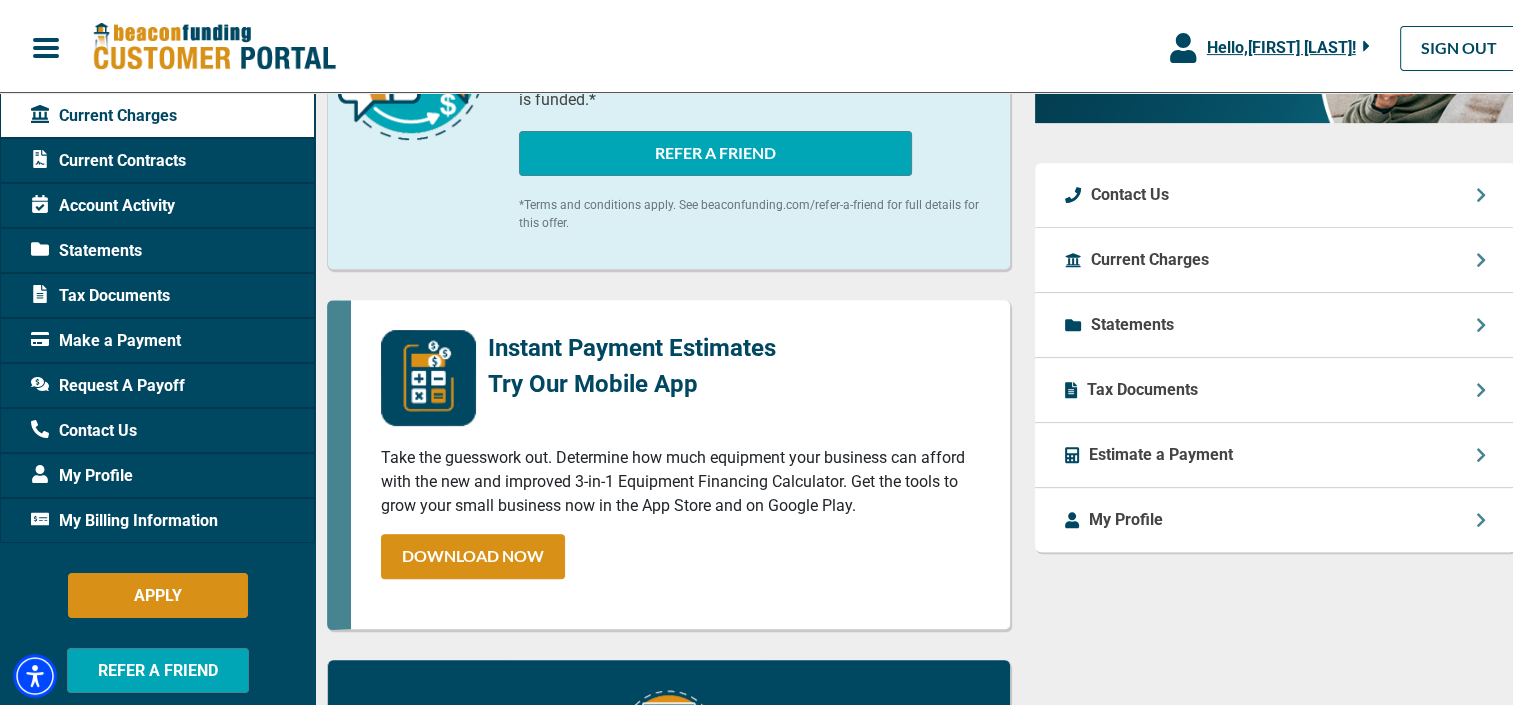 scroll, scrollTop: 700, scrollLeft: 0, axis: vertical 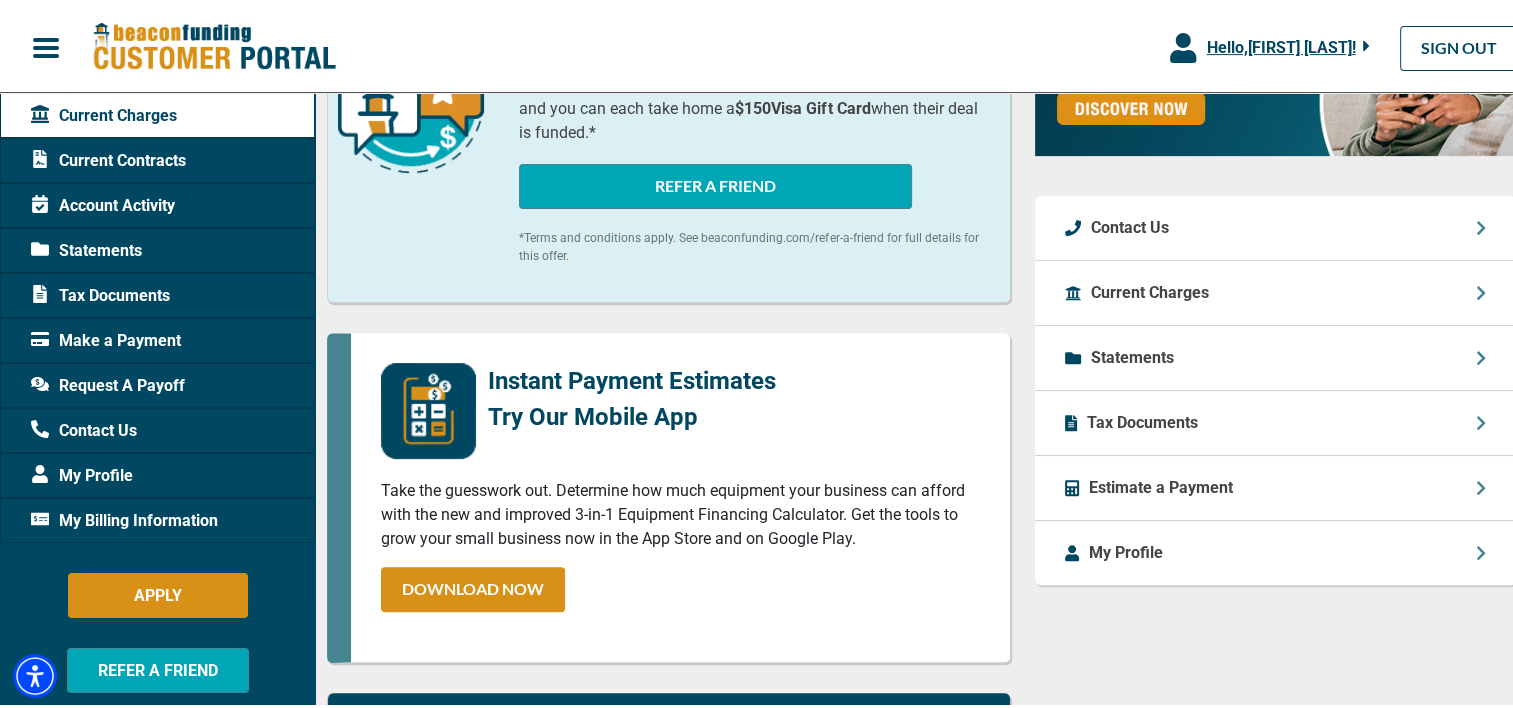 click on "Make a Payment" at bounding box center [106, 338] 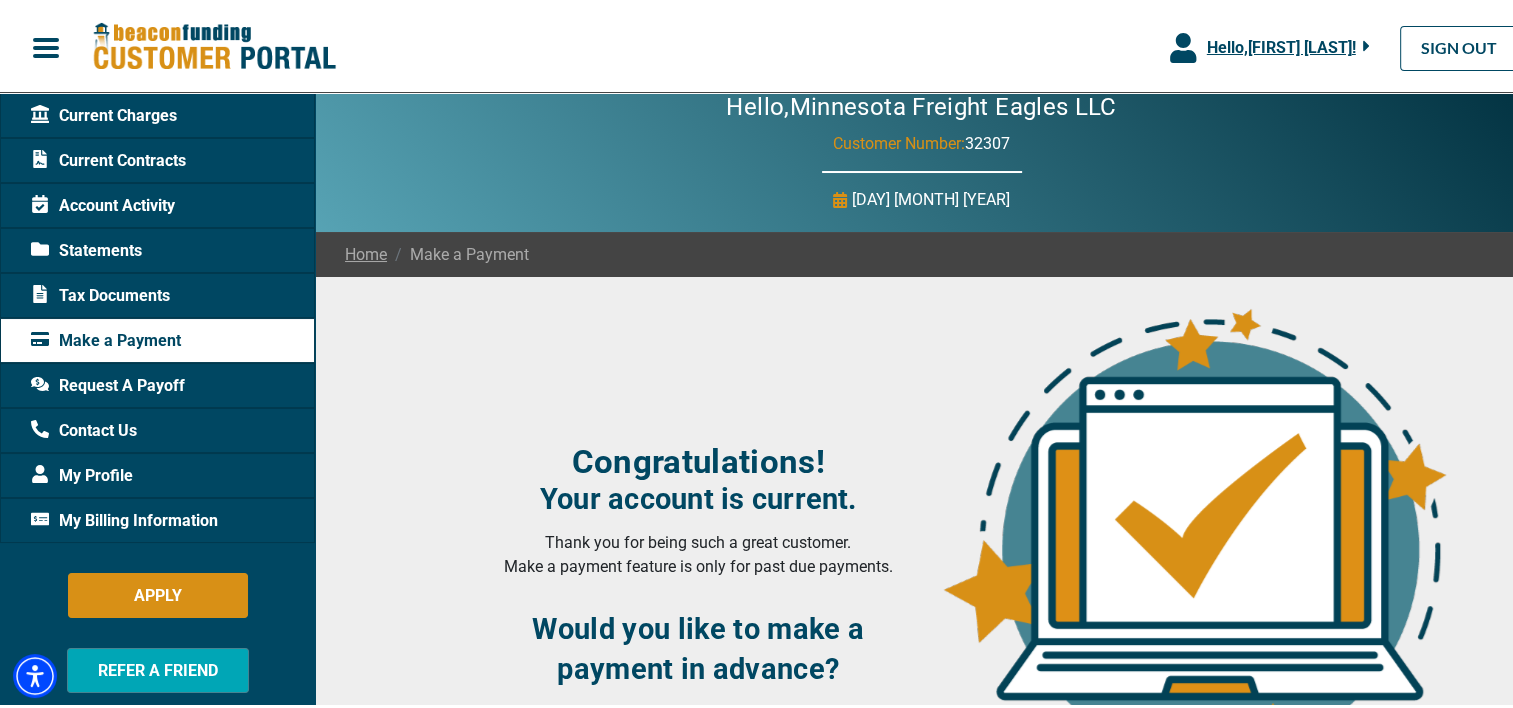 scroll, scrollTop: 0, scrollLeft: 0, axis: both 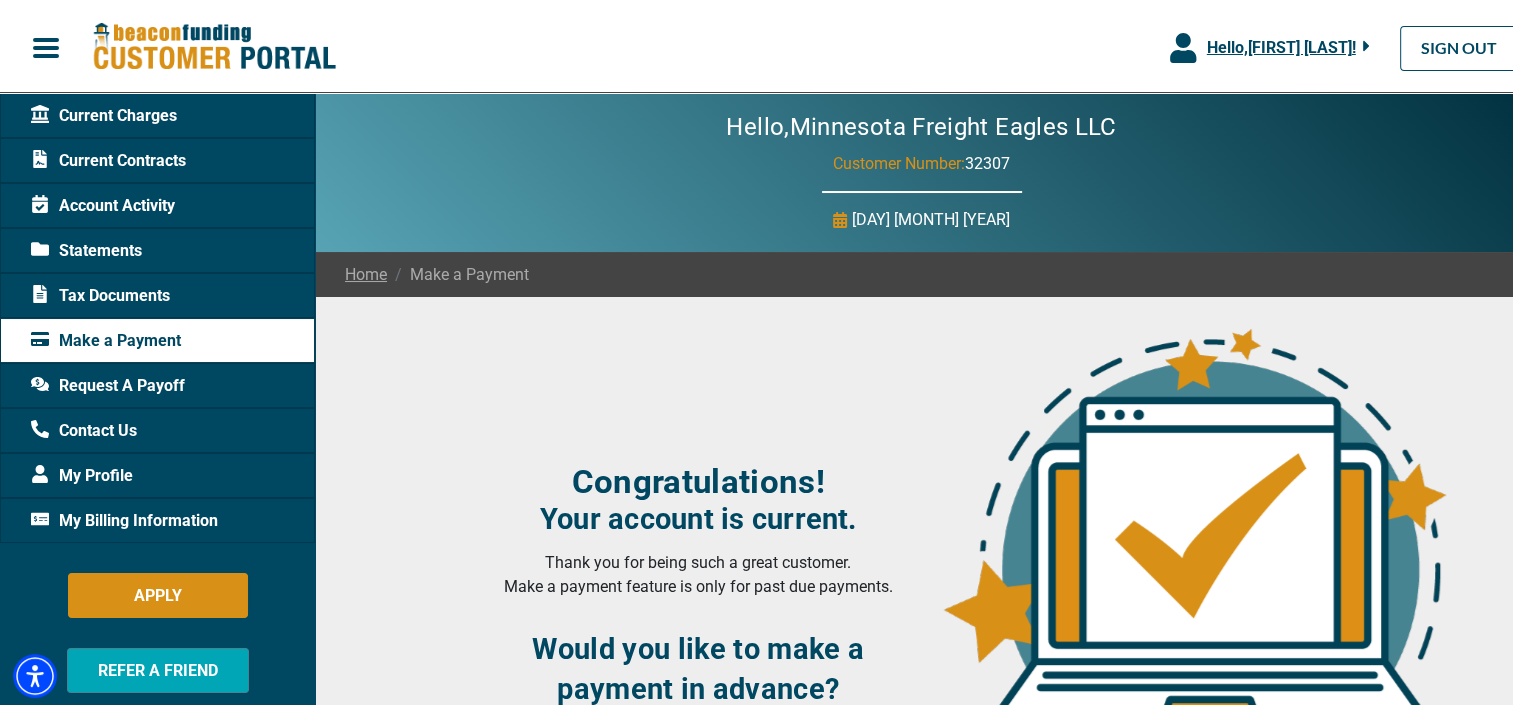 click on "My Billing Information" at bounding box center (124, 518) 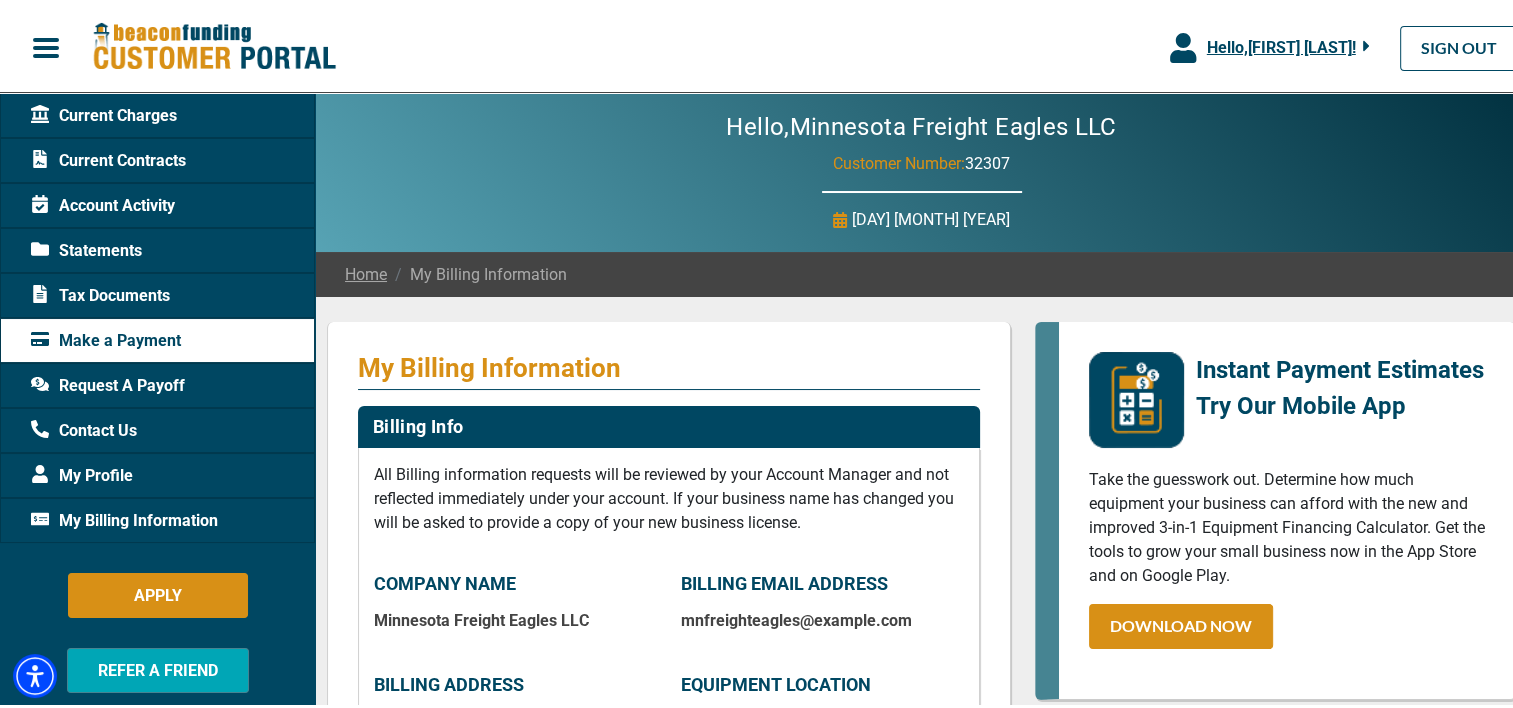 click on "My Billing Information" at bounding box center [124, 518] 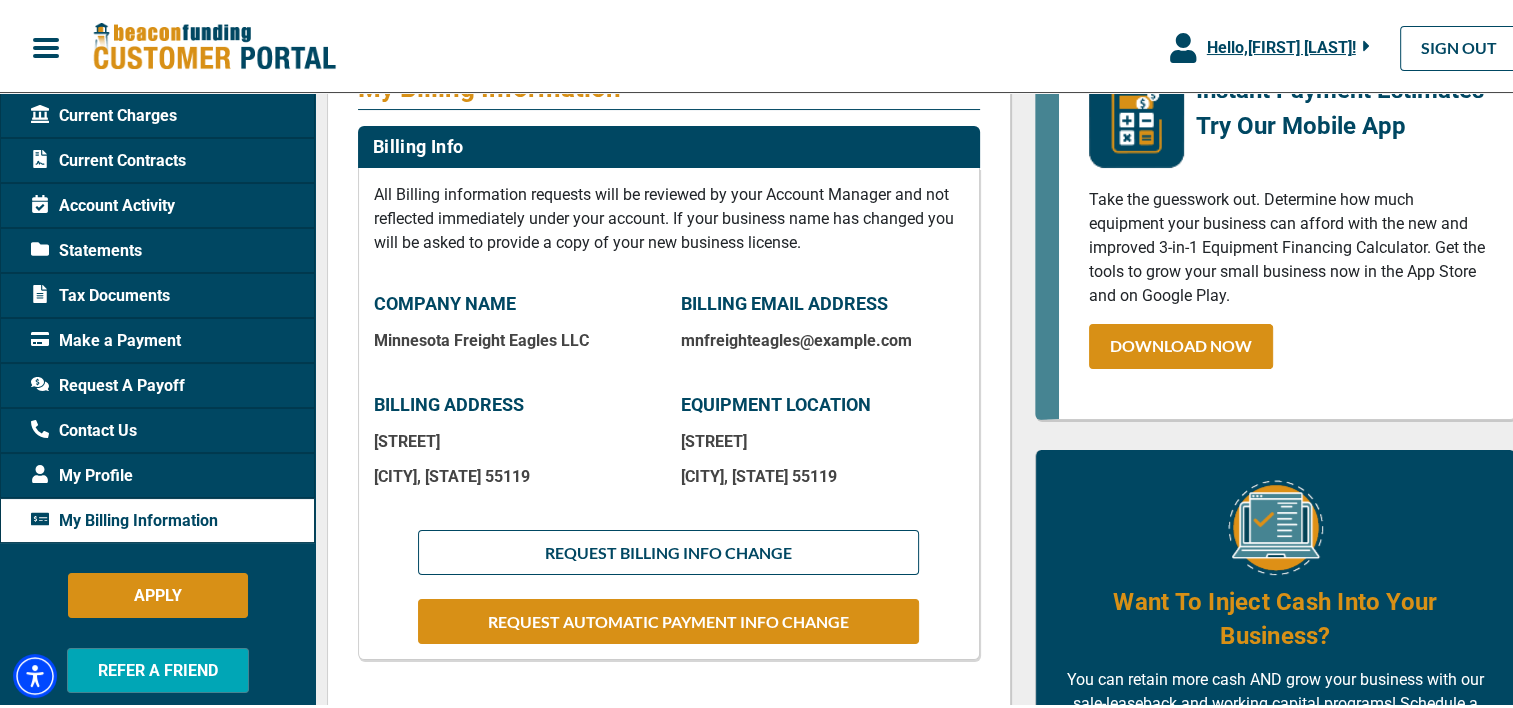 scroll, scrollTop: 200, scrollLeft: 0, axis: vertical 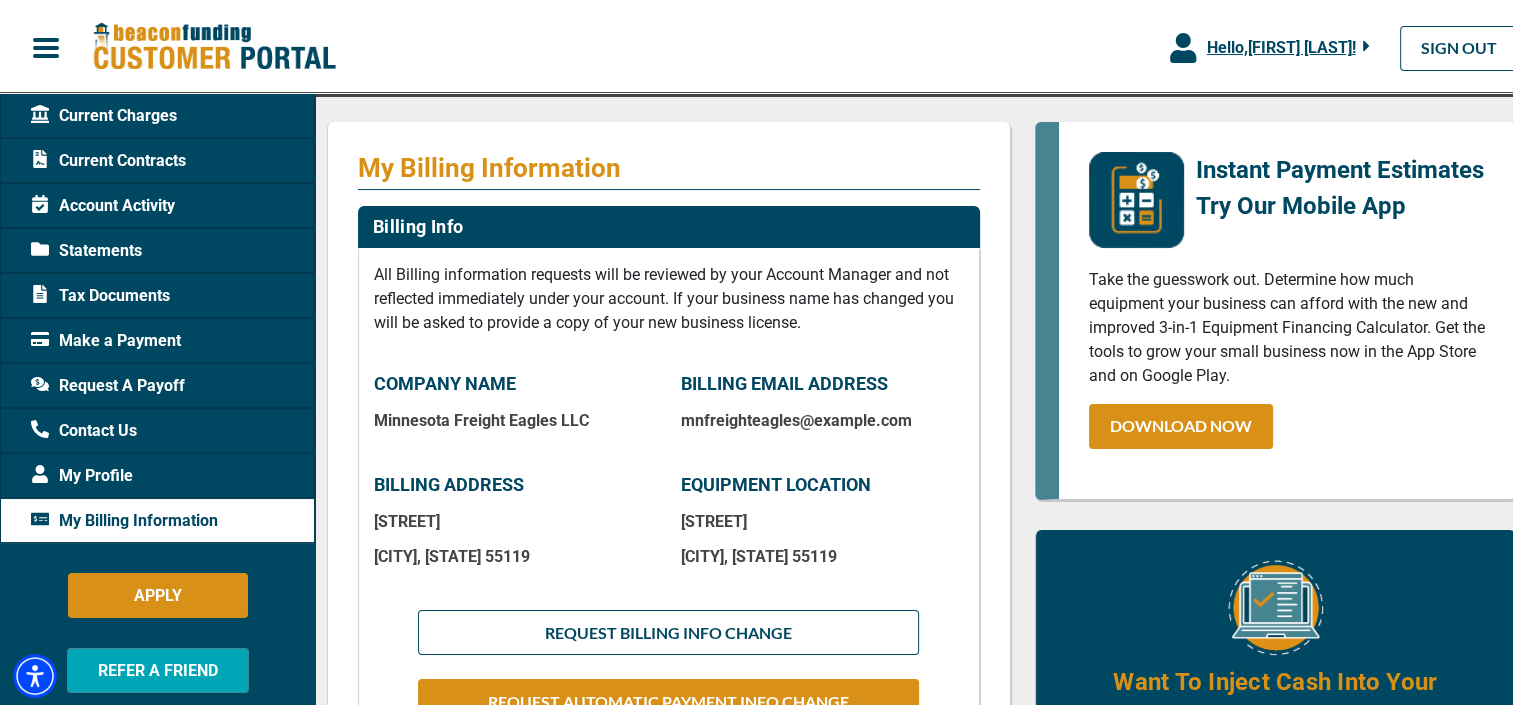 click on "Make a Payment" at bounding box center [106, 338] 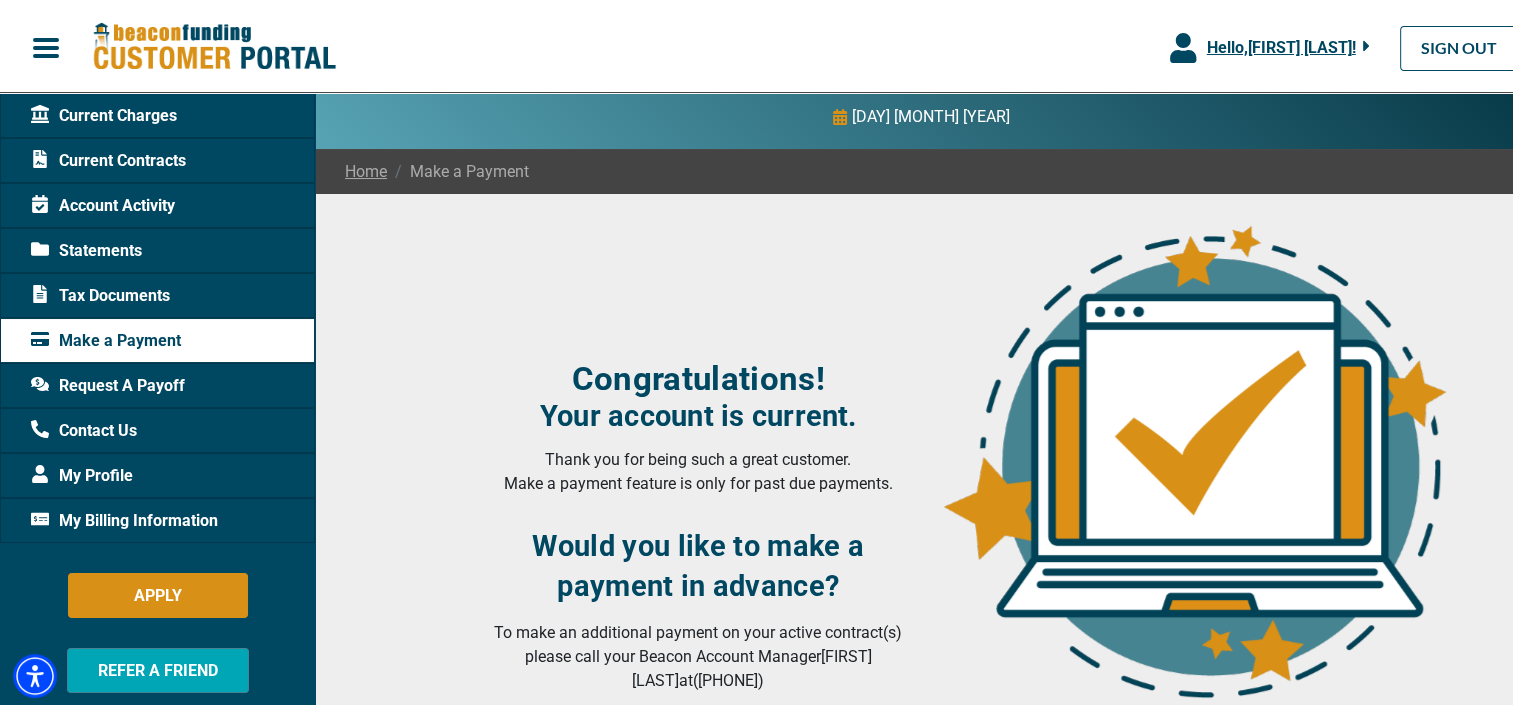 scroll, scrollTop: 0, scrollLeft: 0, axis: both 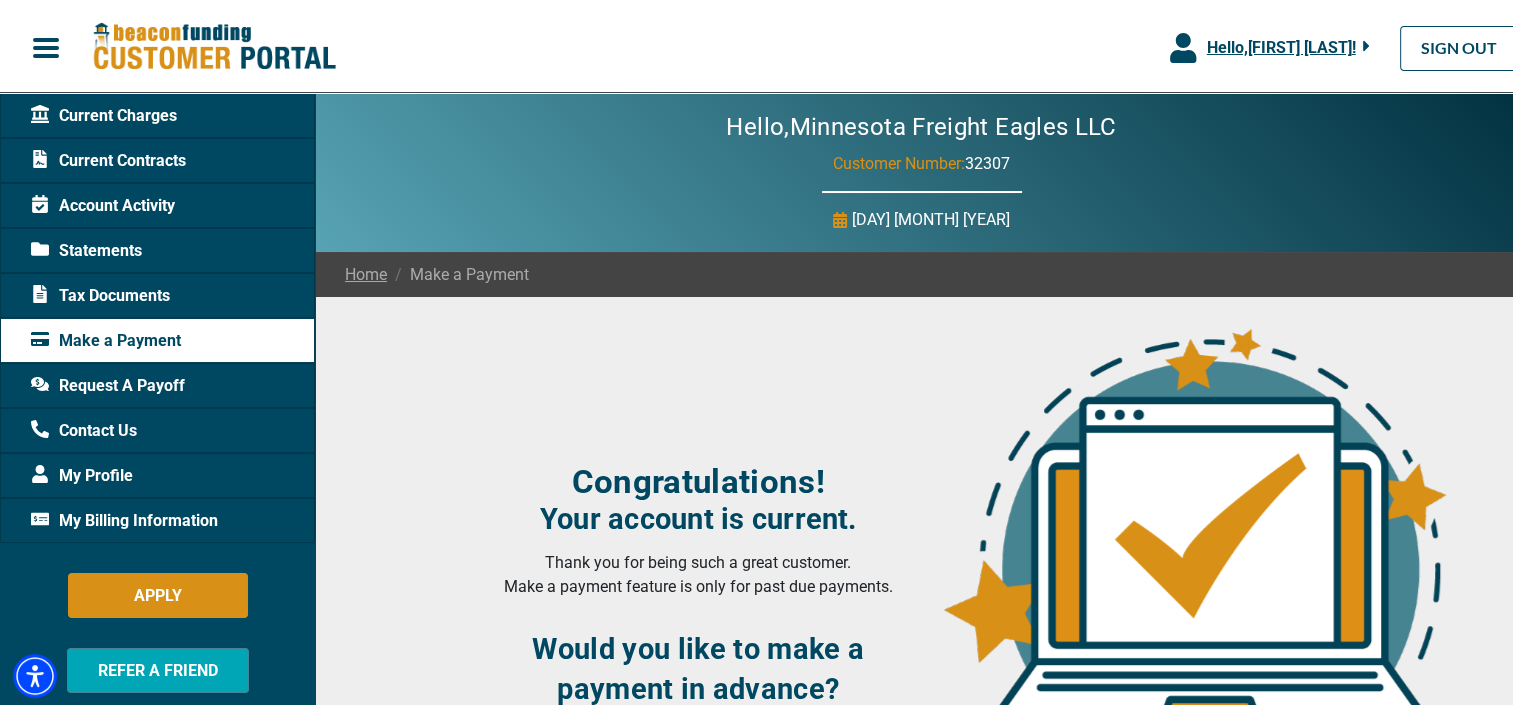 click on "Account Activity" at bounding box center (103, 203) 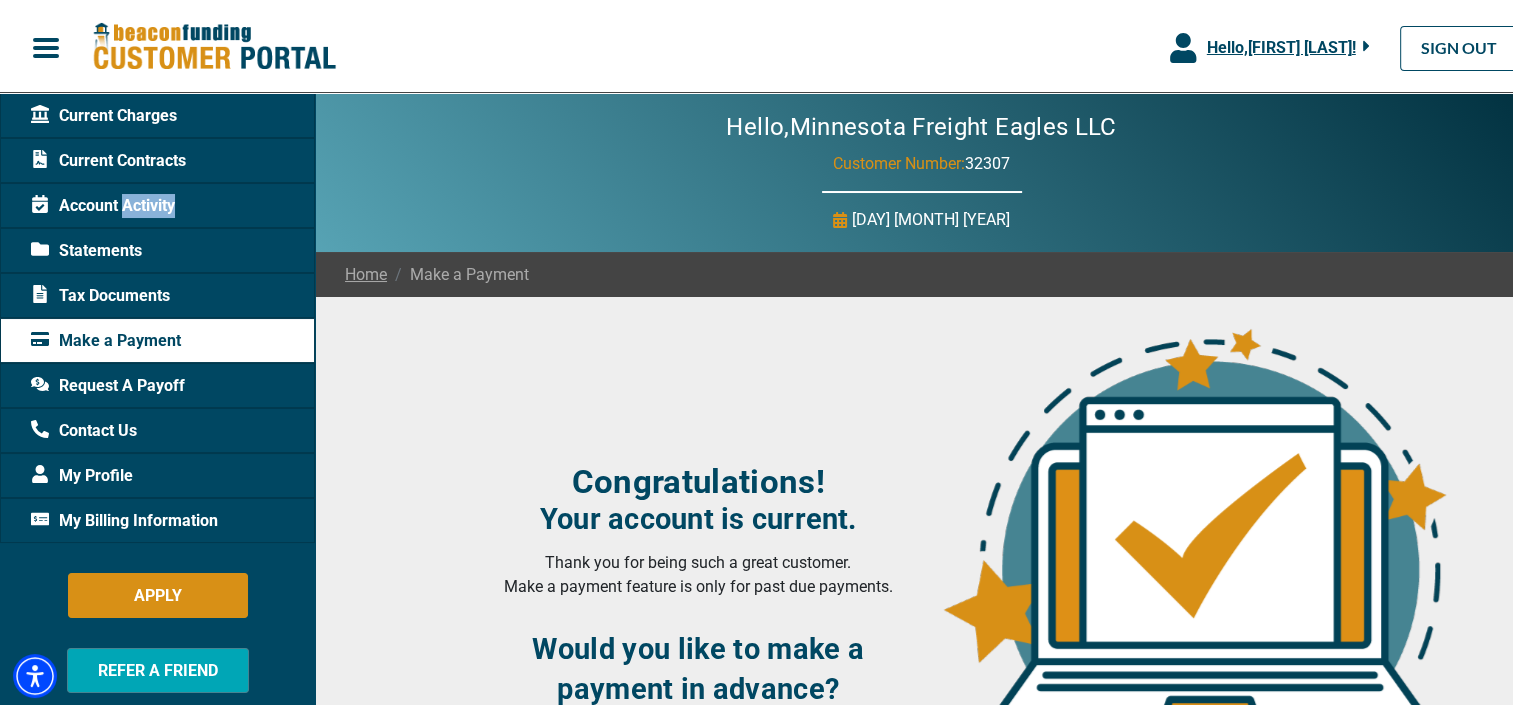 click on "Account Activity" at bounding box center (103, 203) 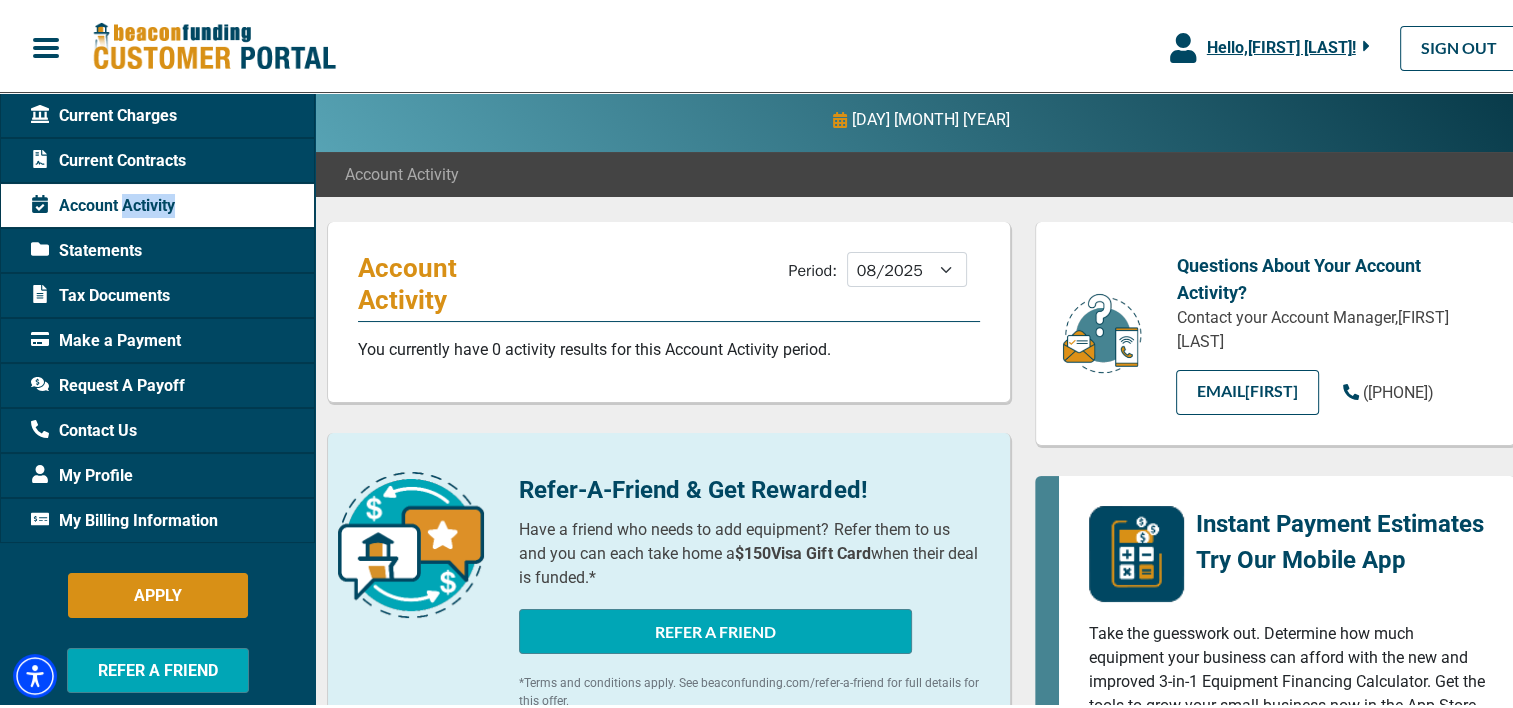 scroll, scrollTop: 200, scrollLeft: 0, axis: vertical 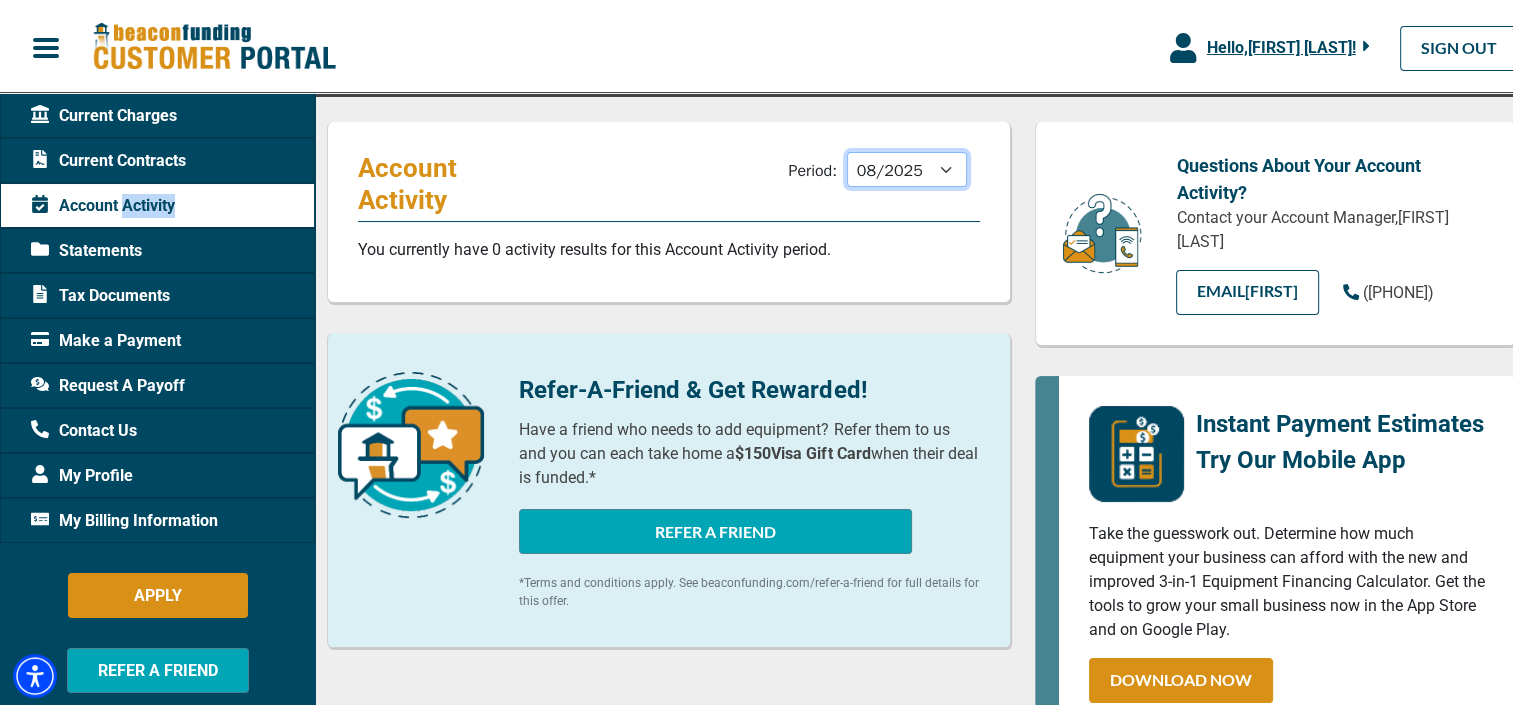 click on "09/2025
08/2025 07/2025 06/2025 05/2025 04/2025 03/2025 02/2025 01/2025 12/2024 11/2024 10/2024 09/2024" at bounding box center (907, 166) 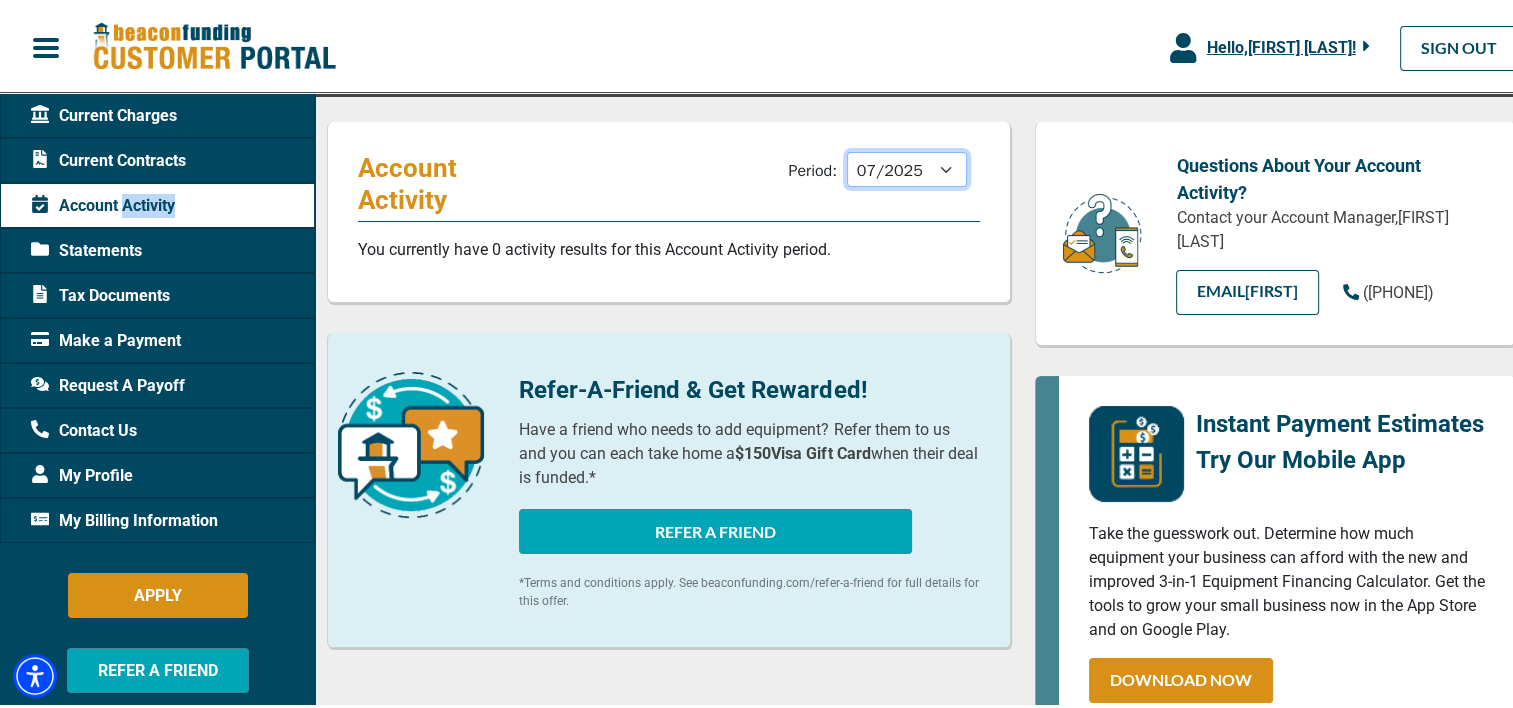 click on "09/2025
08/2025 07/2025 06/2025 05/2025 04/2025 03/2025 02/2025 01/2025 12/2024 11/2024 10/2024 09/2024" at bounding box center [907, 166] 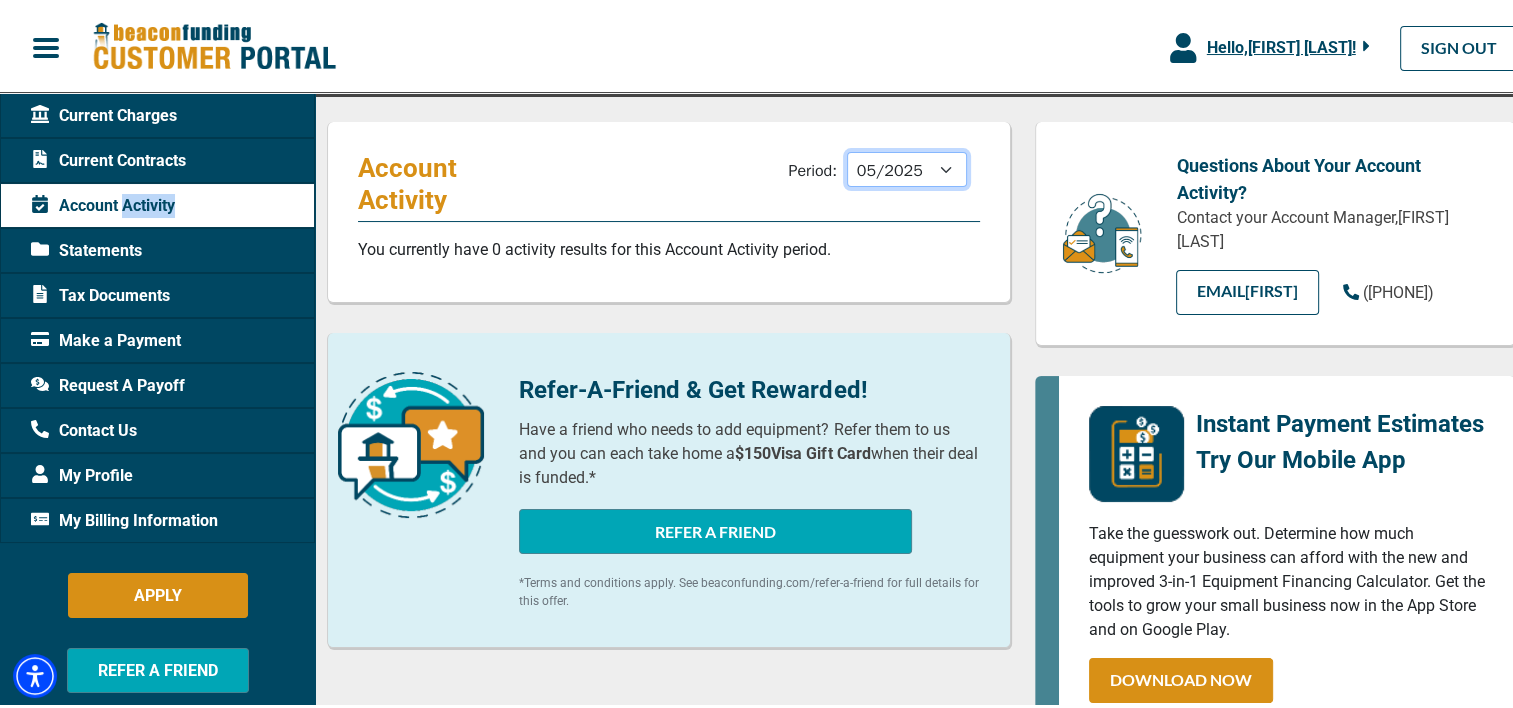click on "09/2025
08/2025 07/2025 06/2025 05/2025 04/2025 03/2025 02/2025 01/2025 12/2024 11/2024 10/2024 09/2024" at bounding box center (907, 166) 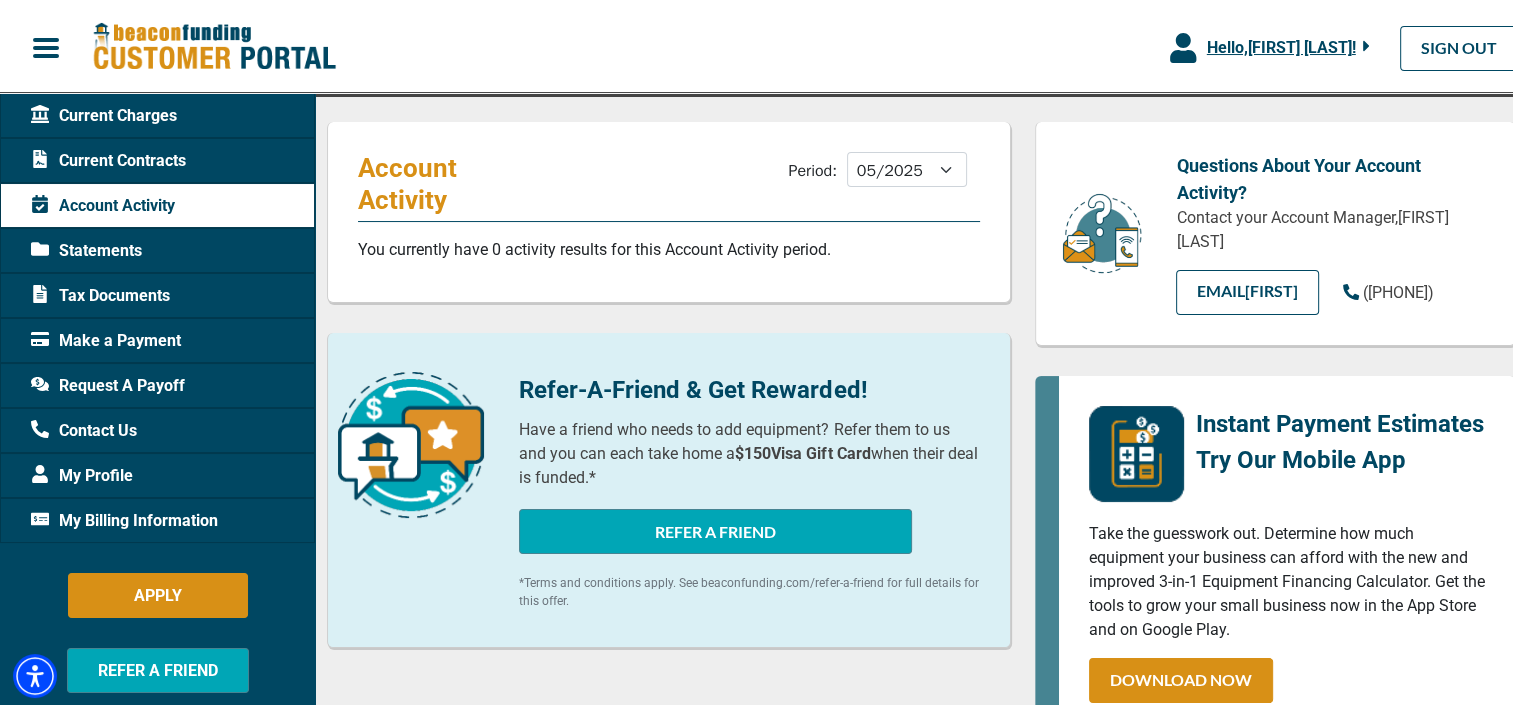 click on "Hello,  [FIRST] [LAST] !
[FIRST] [LAST]
Minnesota Freight Eagles LLC Manage Profile SWITCH ACCOUNTS
SIGN OUT
Impersonate Customer
To impersonate a customer, first search in CRM using Customer Number and/or Company Name and/or First Name and/or Last Name.
Please fill in one or more of the fields below to search the appropriate customer with Customer Portal Access.
Customer Number:
Company Name:
First Name:
Last Name:
Search
Cancel
Current Charges
Current Contracts" at bounding box center [764, 768] 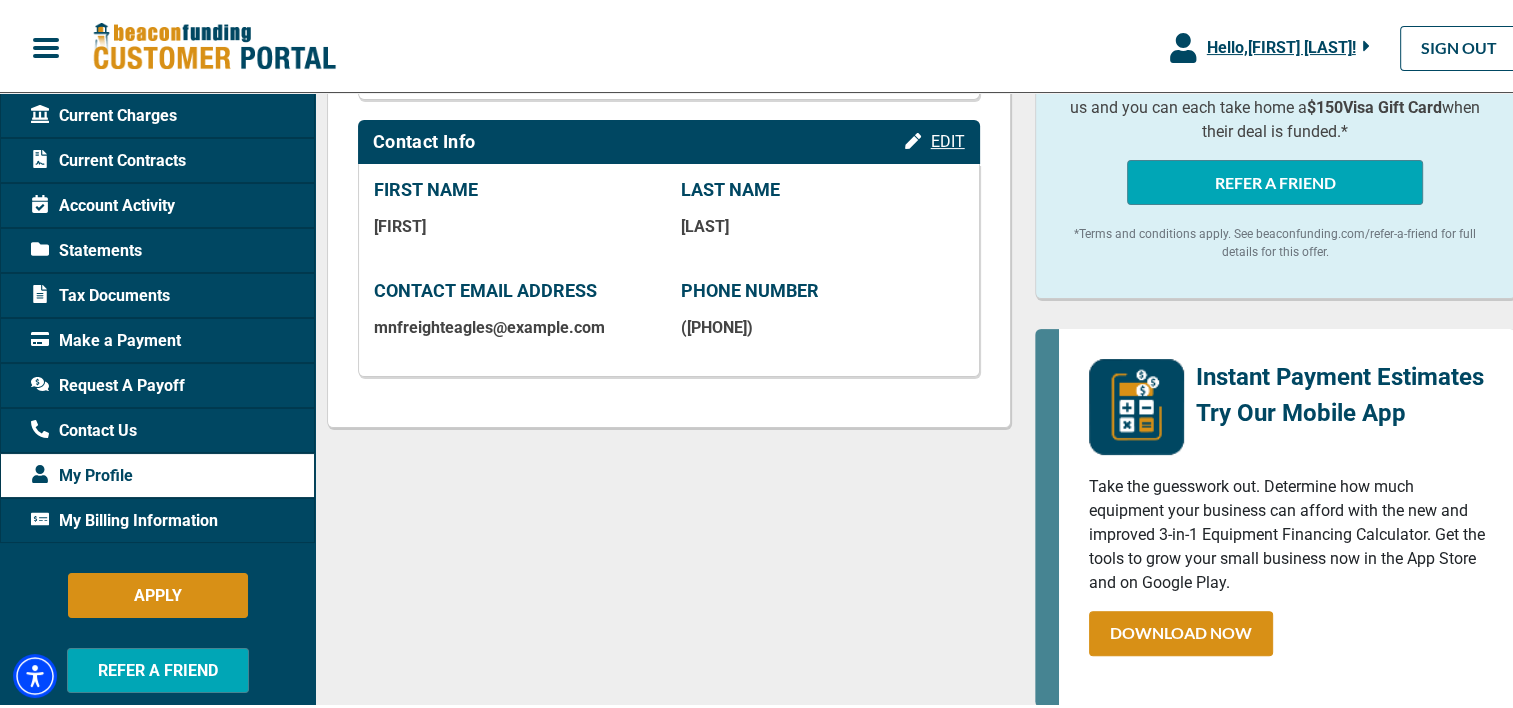 scroll, scrollTop: 500, scrollLeft: 0, axis: vertical 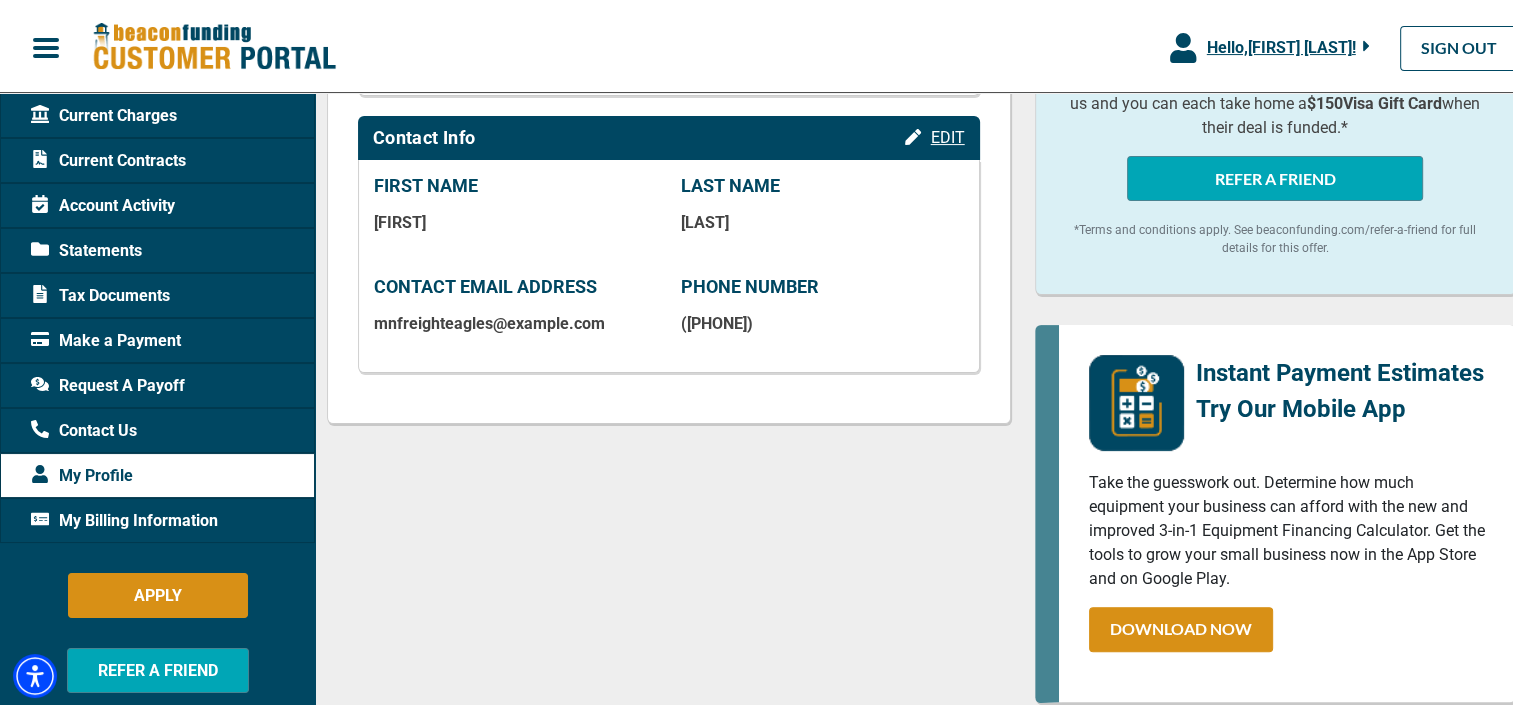 click on "Request A Payoff" at bounding box center [108, 383] 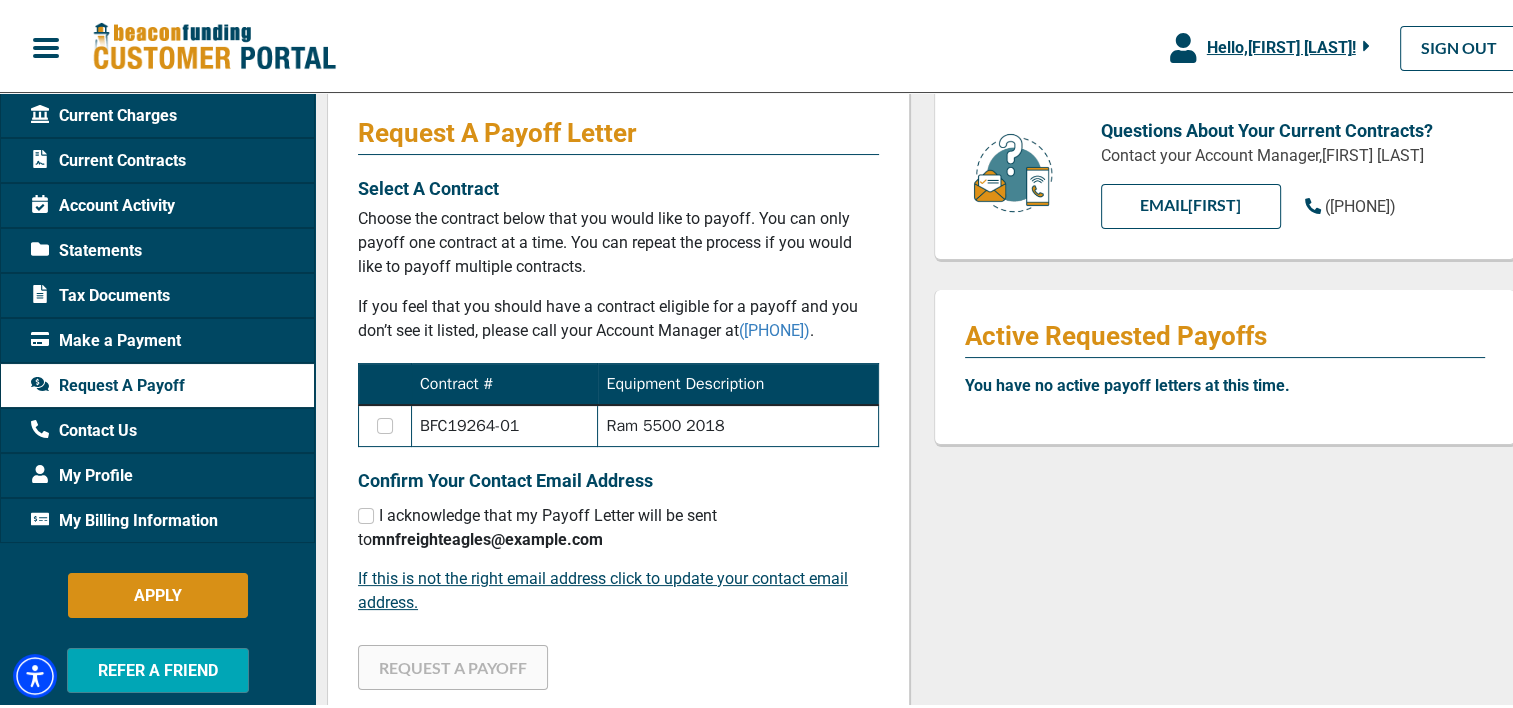 scroll, scrollTop: 200, scrollLeft: 0, axis: vertical 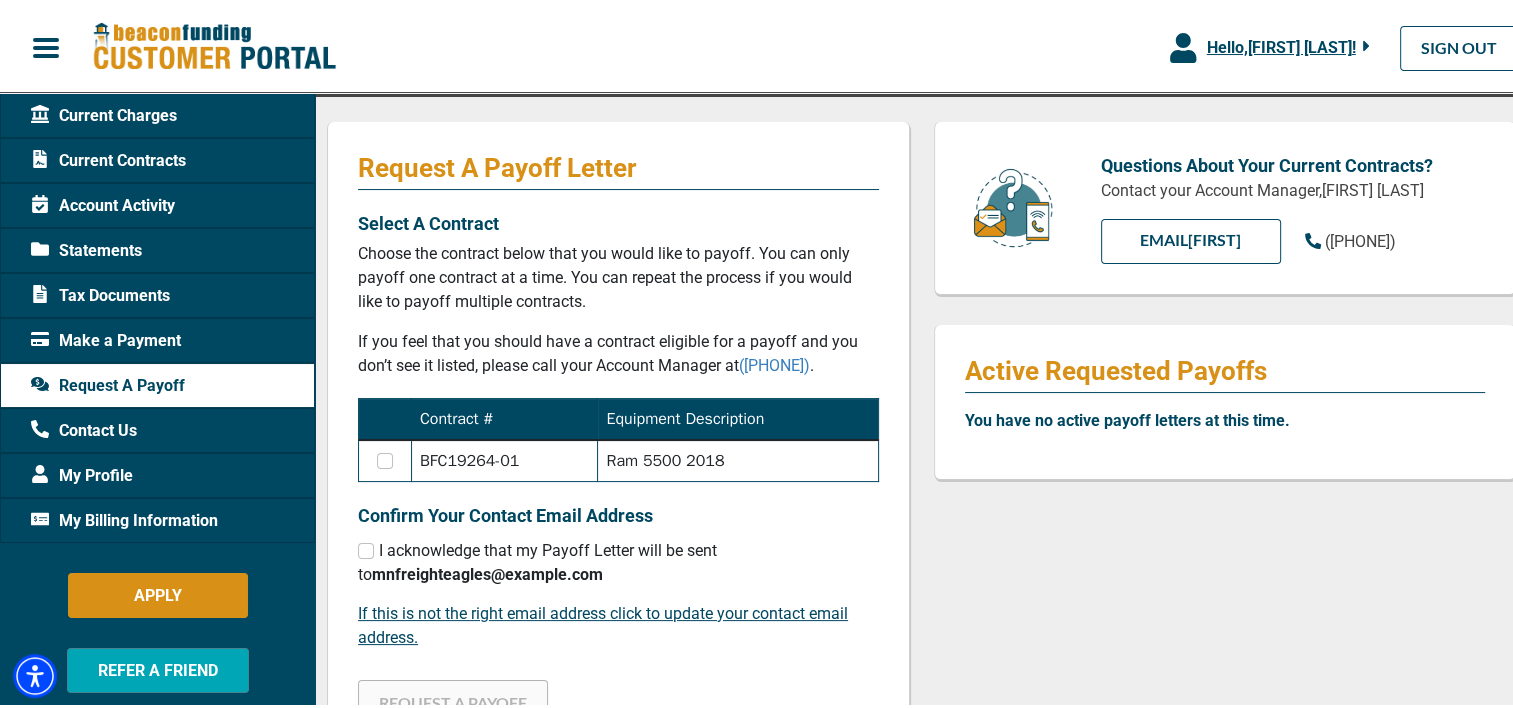 click on "My Billing Information" at bounding box center (124, 518) 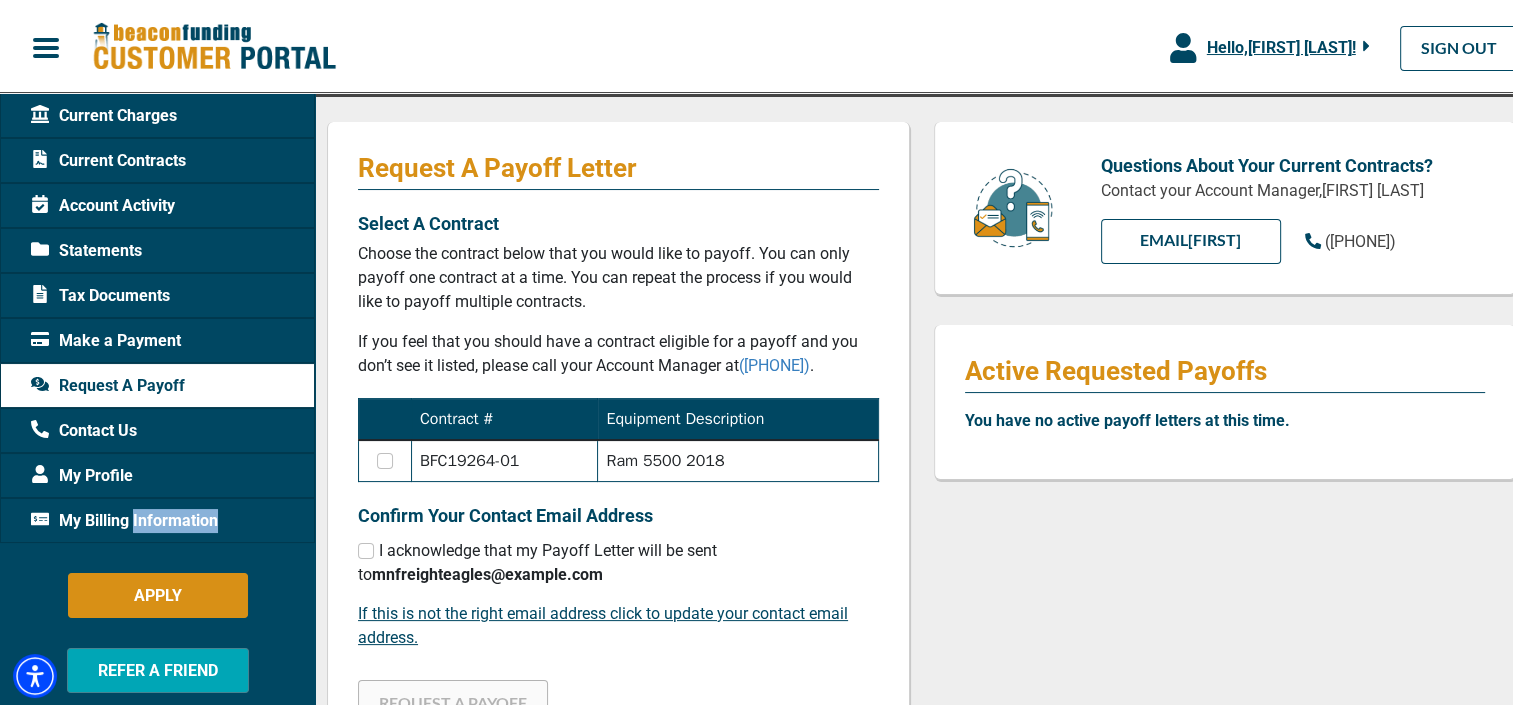 click on "My Billing Information" at bounding box center [124, 518] 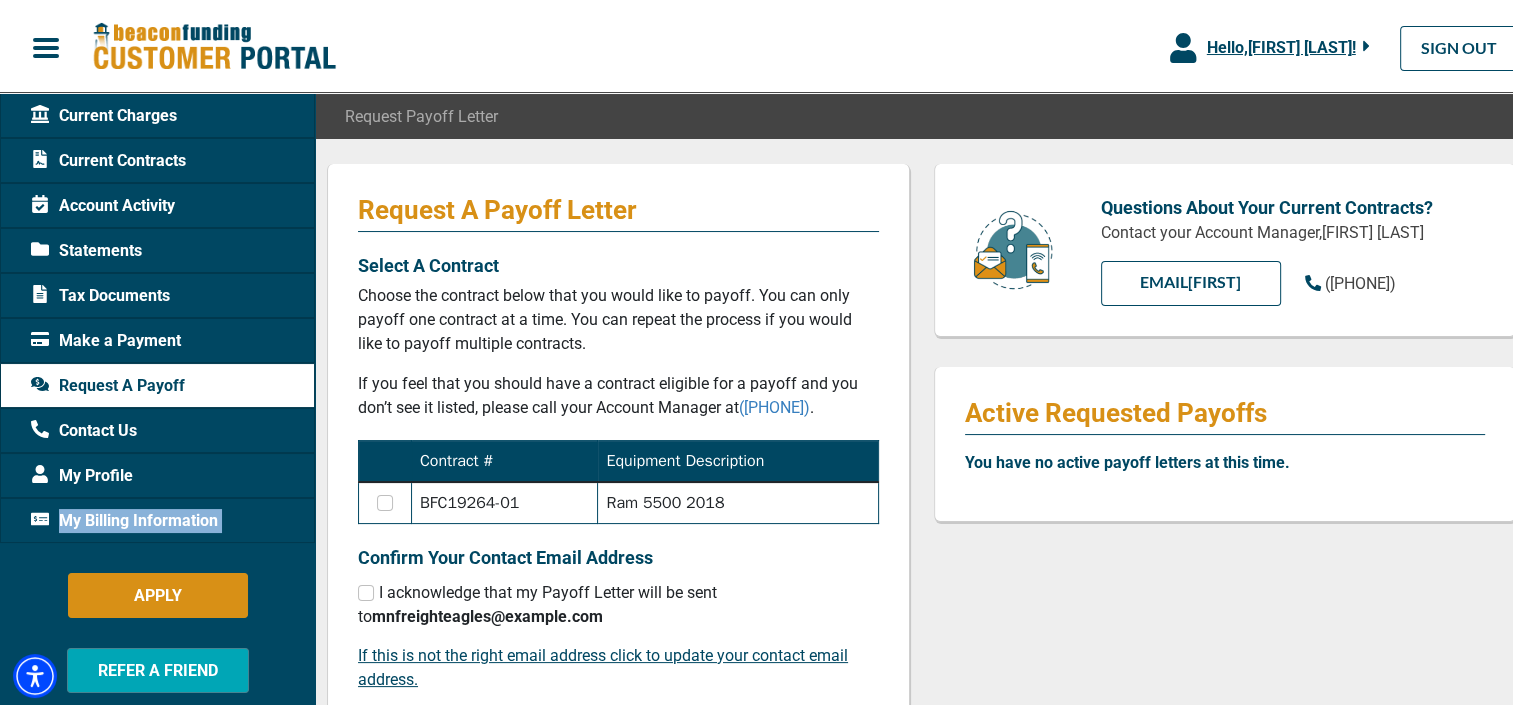 click on "My Billing Information" at bounding box center [124, 518] 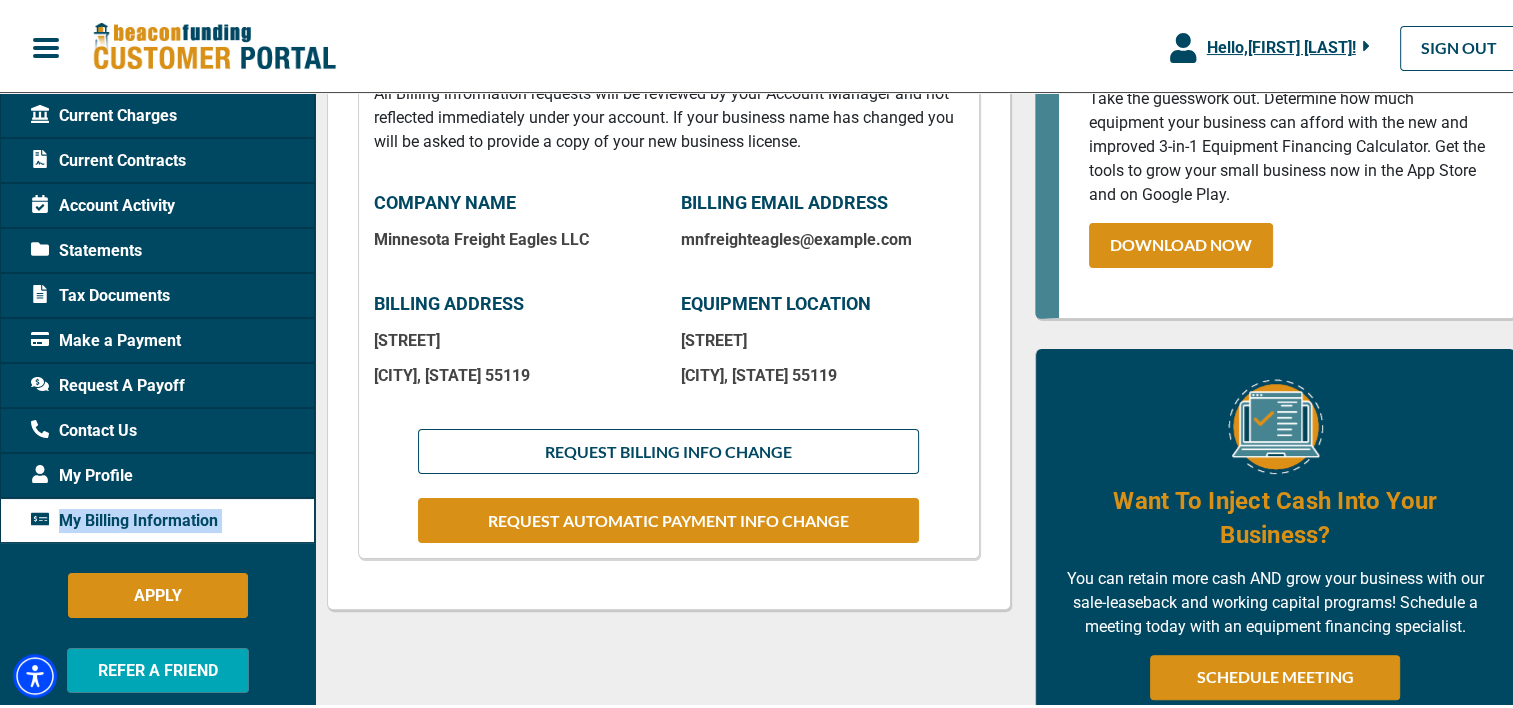 scroll, scrollTop: 400, scrollLeft: 0, axis: vertical 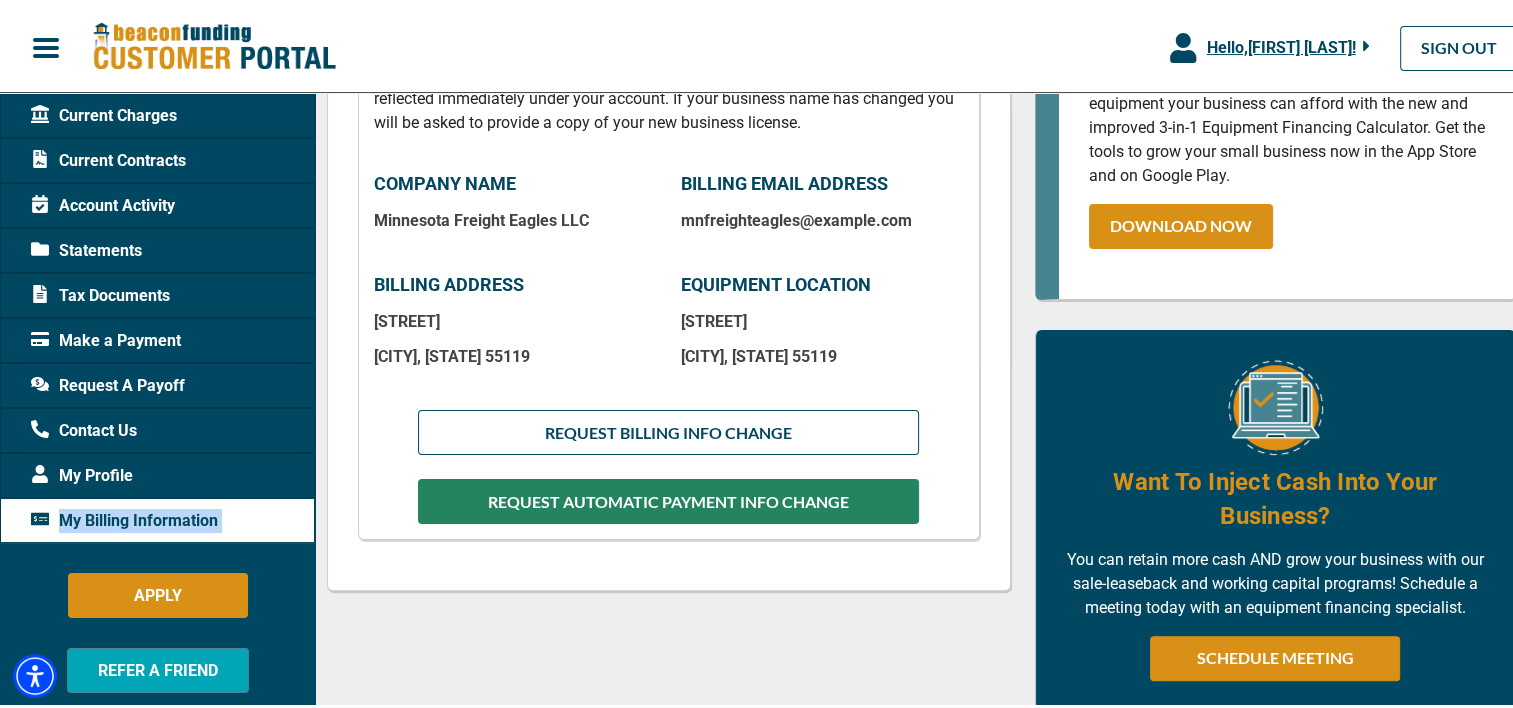 click on "REQUEST AUTOMATIC PAYMENT INFO CHANGE" at bounding box center [668, 498] 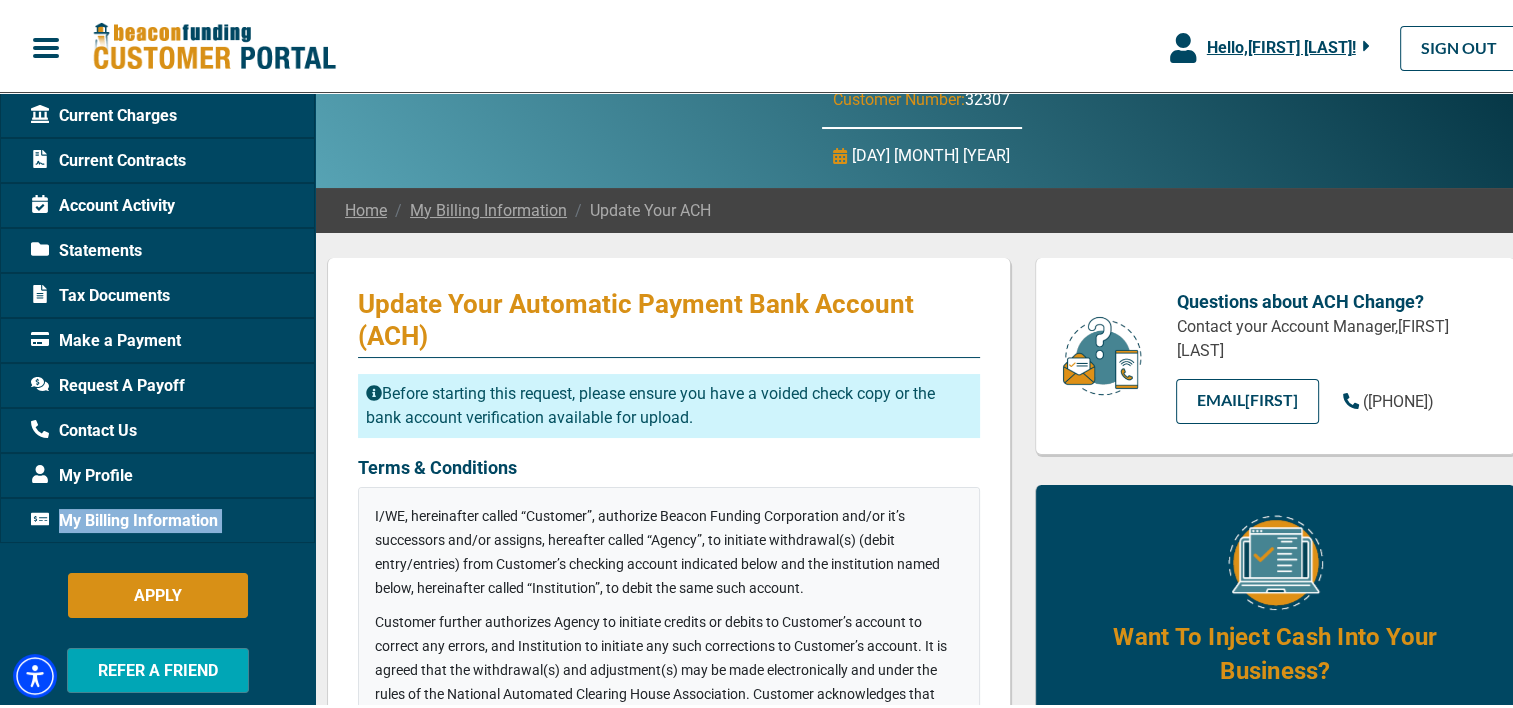 scroll, scrollTop: 100, scrollLeft: 0, axis: vertical 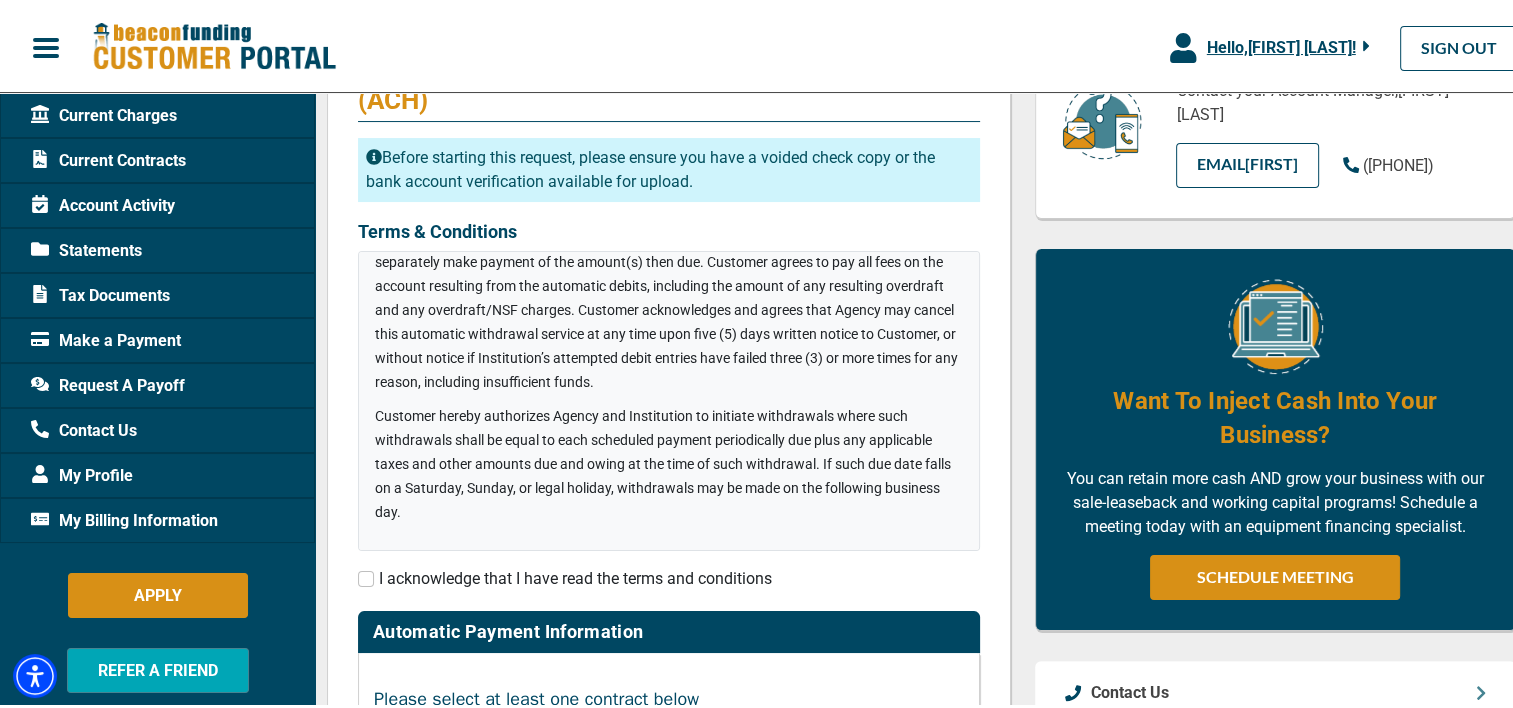 click on "Current Charges" at bounding box center (104, 113) 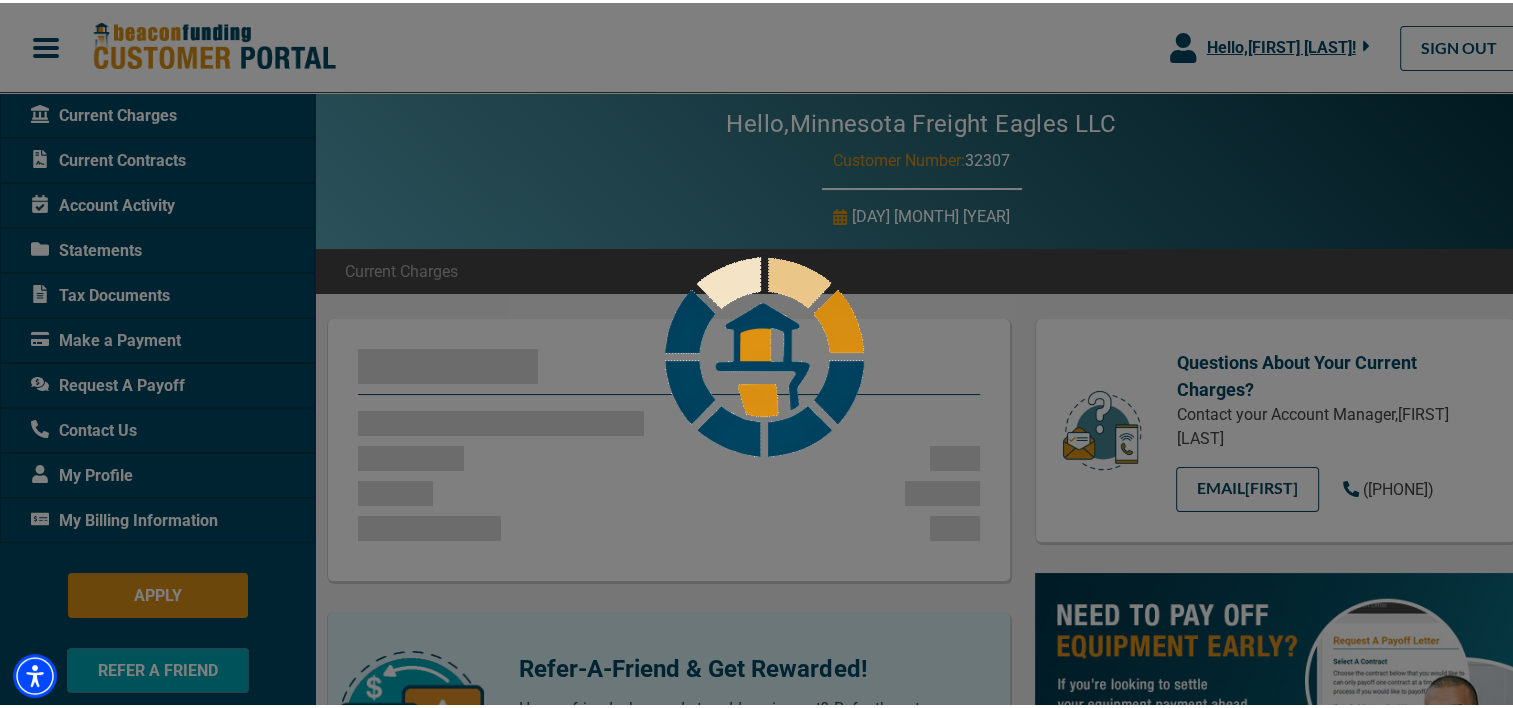 scroll, scrollTop: 0, scrollLeft: 0, axis: both 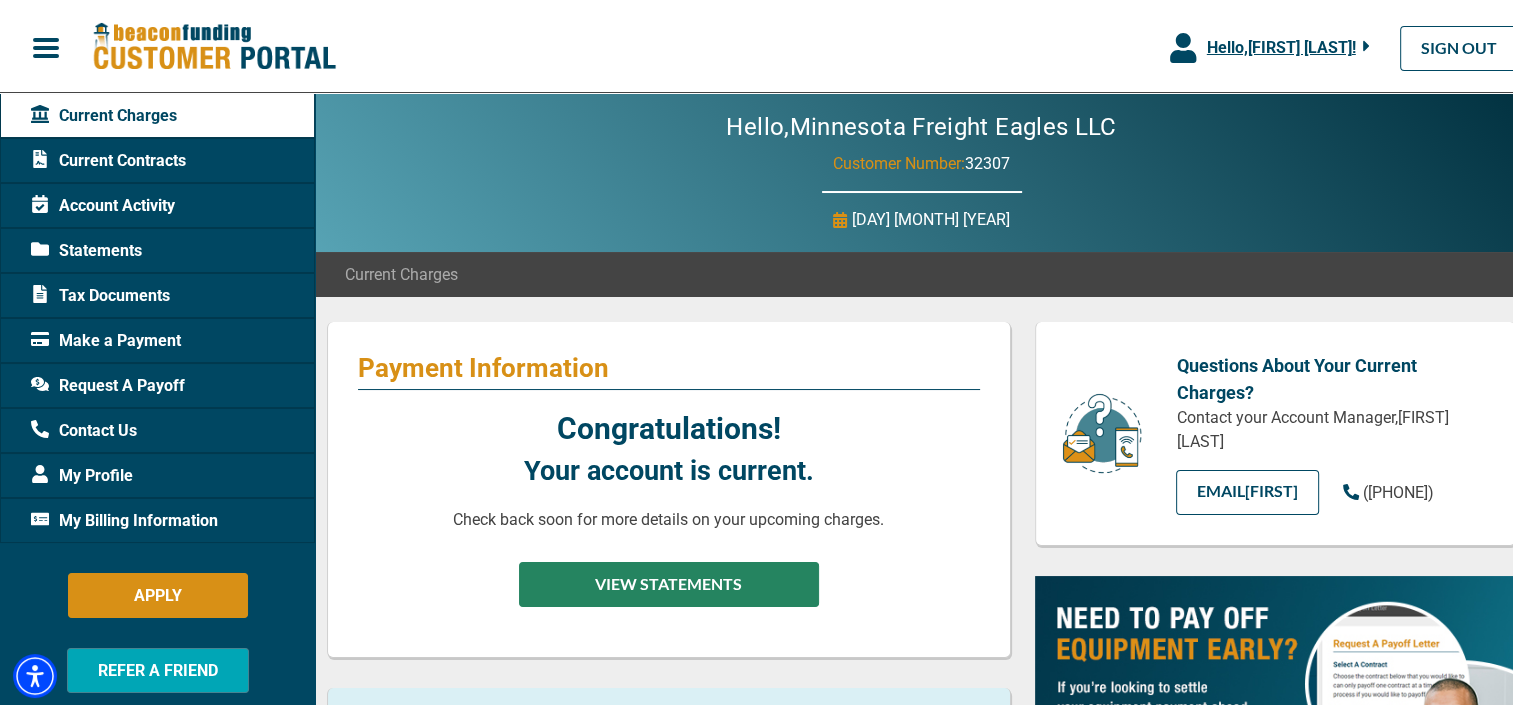 click on "VIEW STATEMENTS" at bounding box center (669, 581) 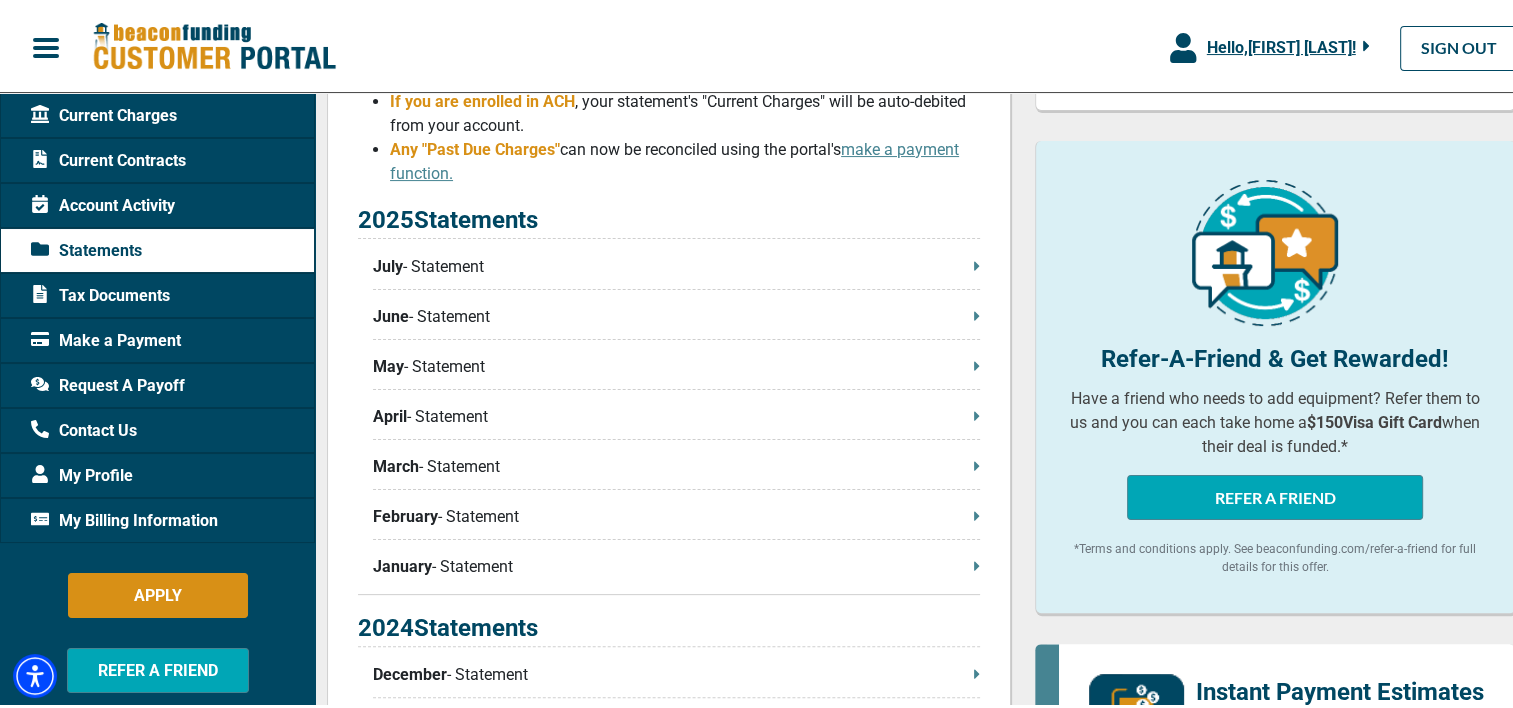 scroll, scrollTop: 300, scrollLeft: 0, axis: vertical 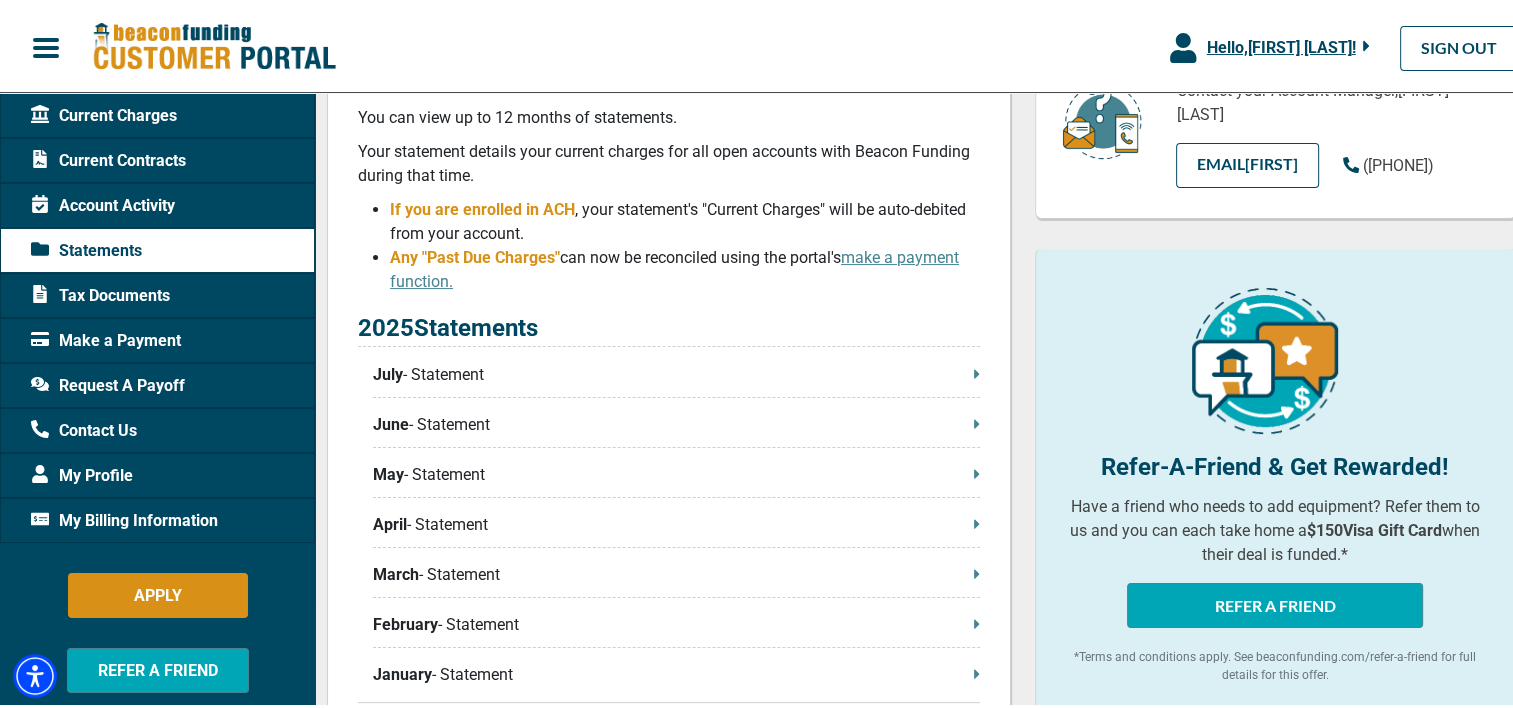click on "July  - Statement" at bounding box center (676, 372) 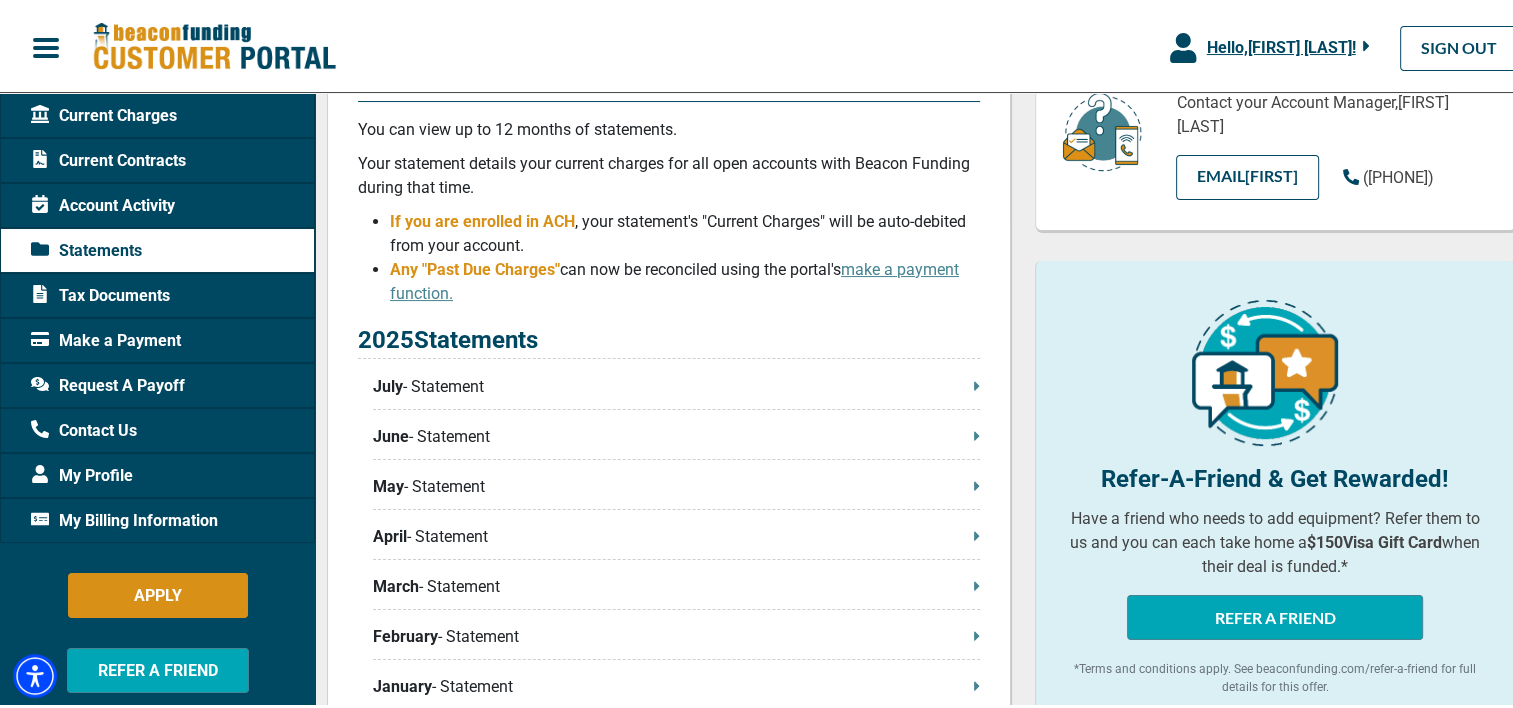 scroll, scrollTop: 300, scrollLeft: 0, axis: vertical 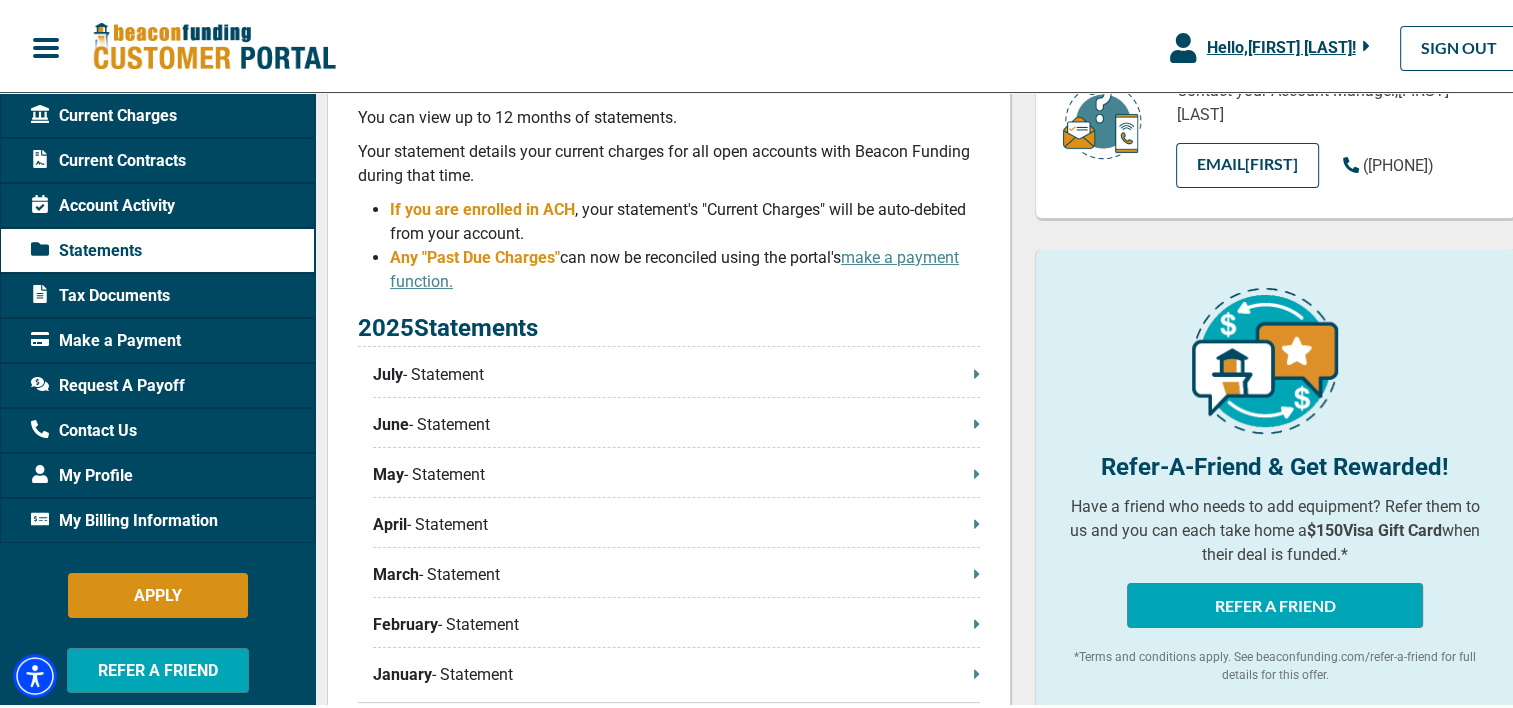 click 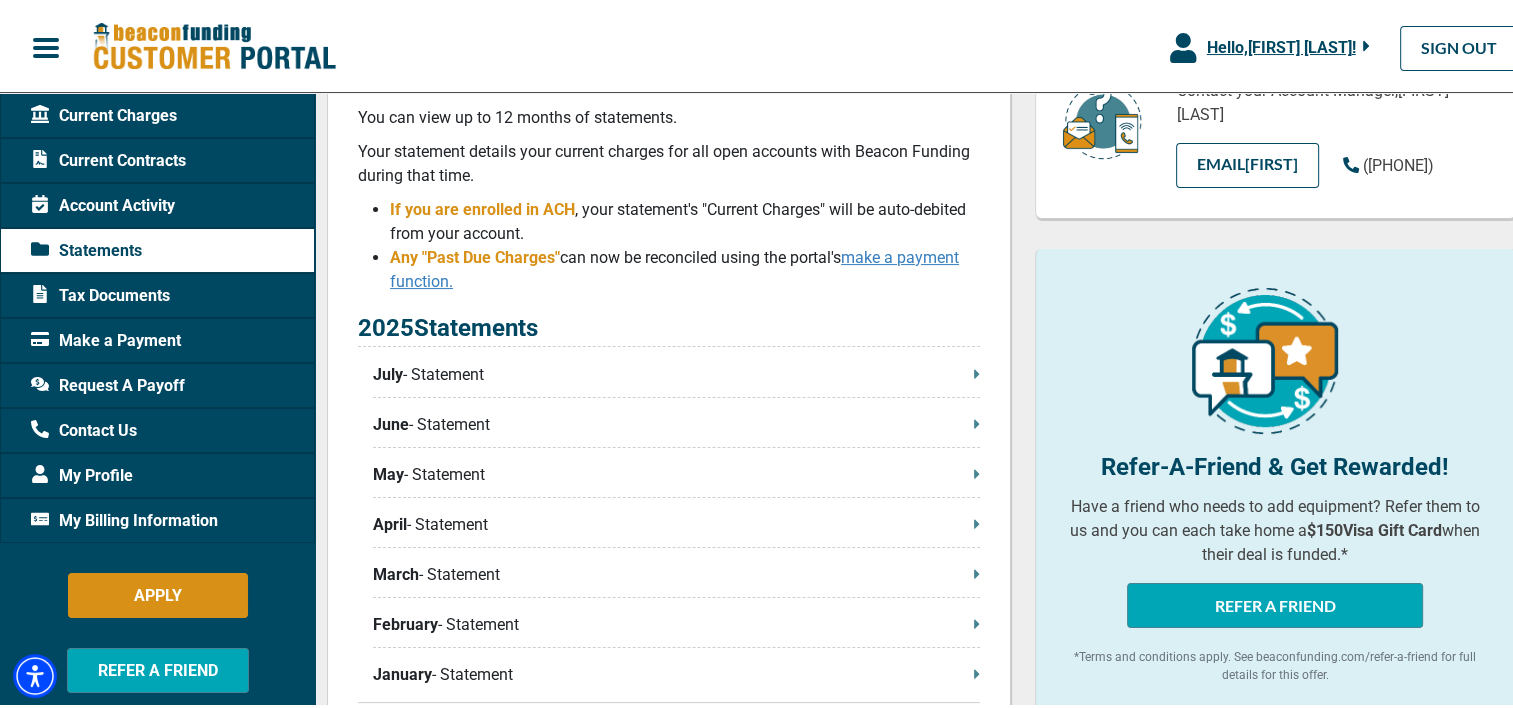 click on "make a payment function." at bounding box center [674, 266] 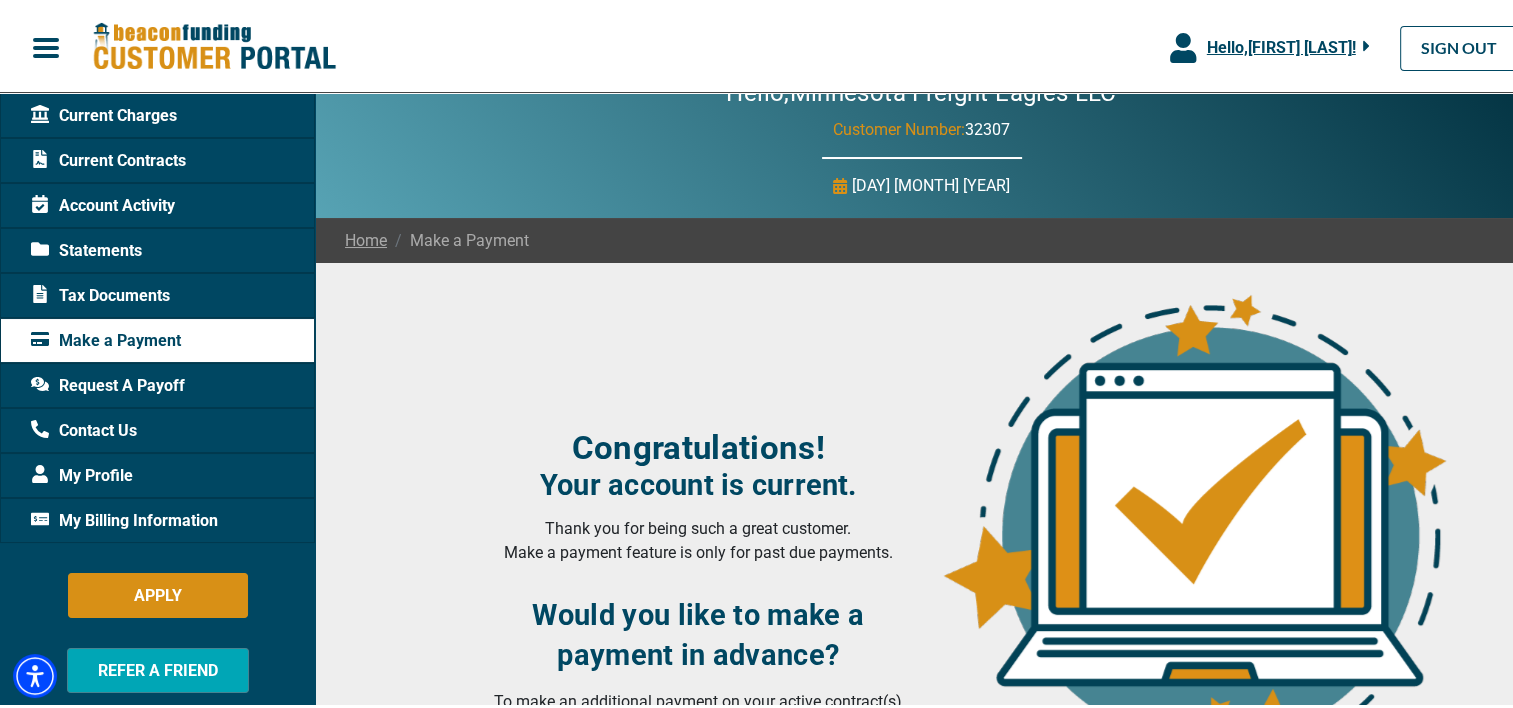 scroll, scrollTop: 0, scrollLeft: 0, axis: both 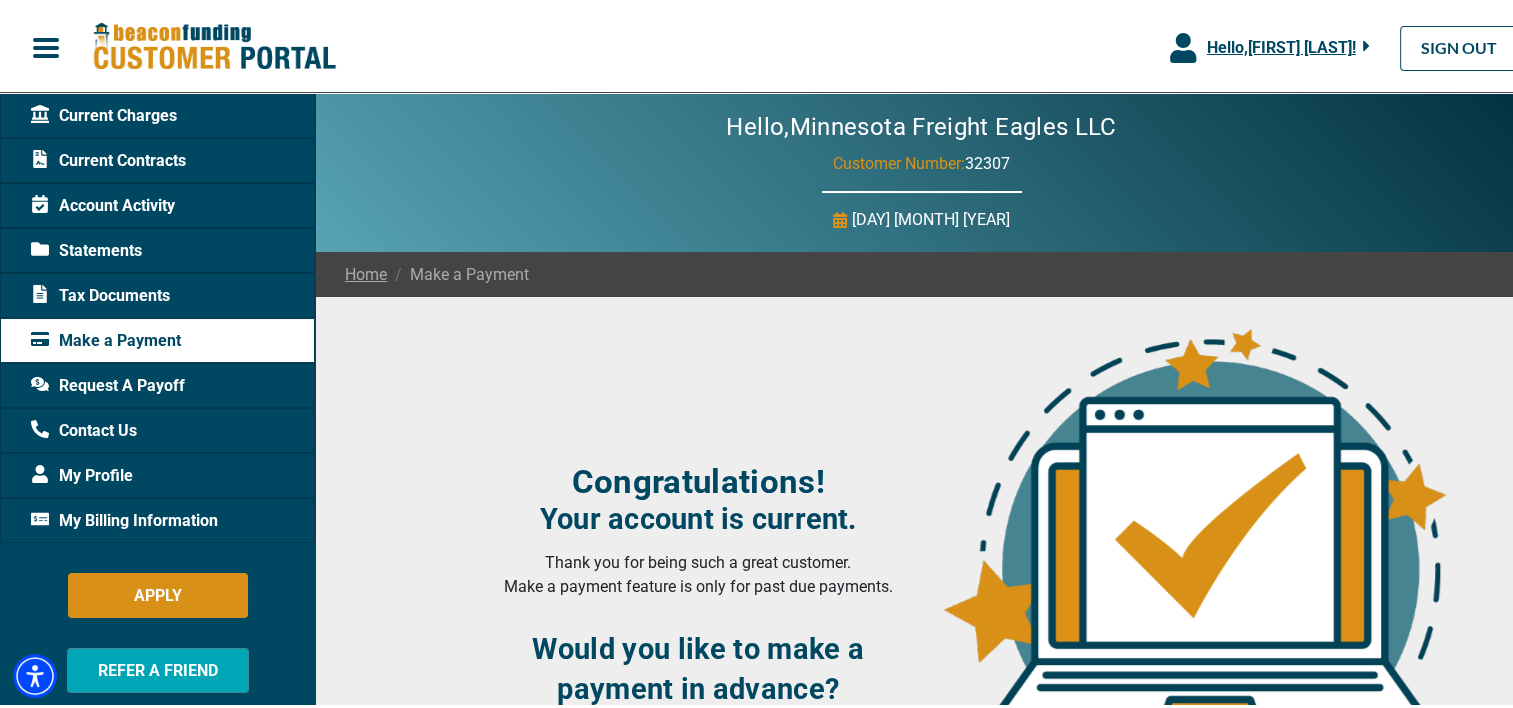 click on "My Billing Information" at bounding box center [124, 518] 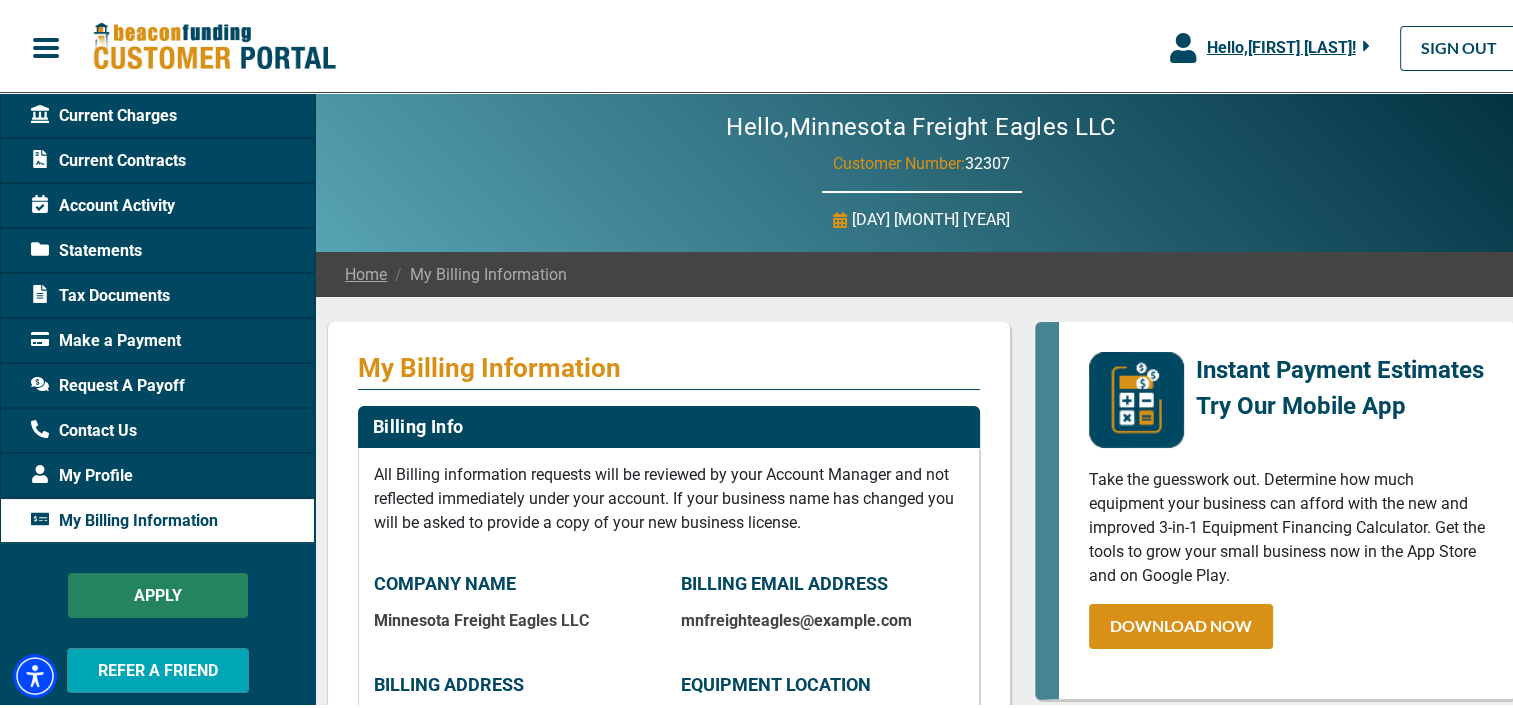 click on "APPLY" at bounding box center (158, 592) 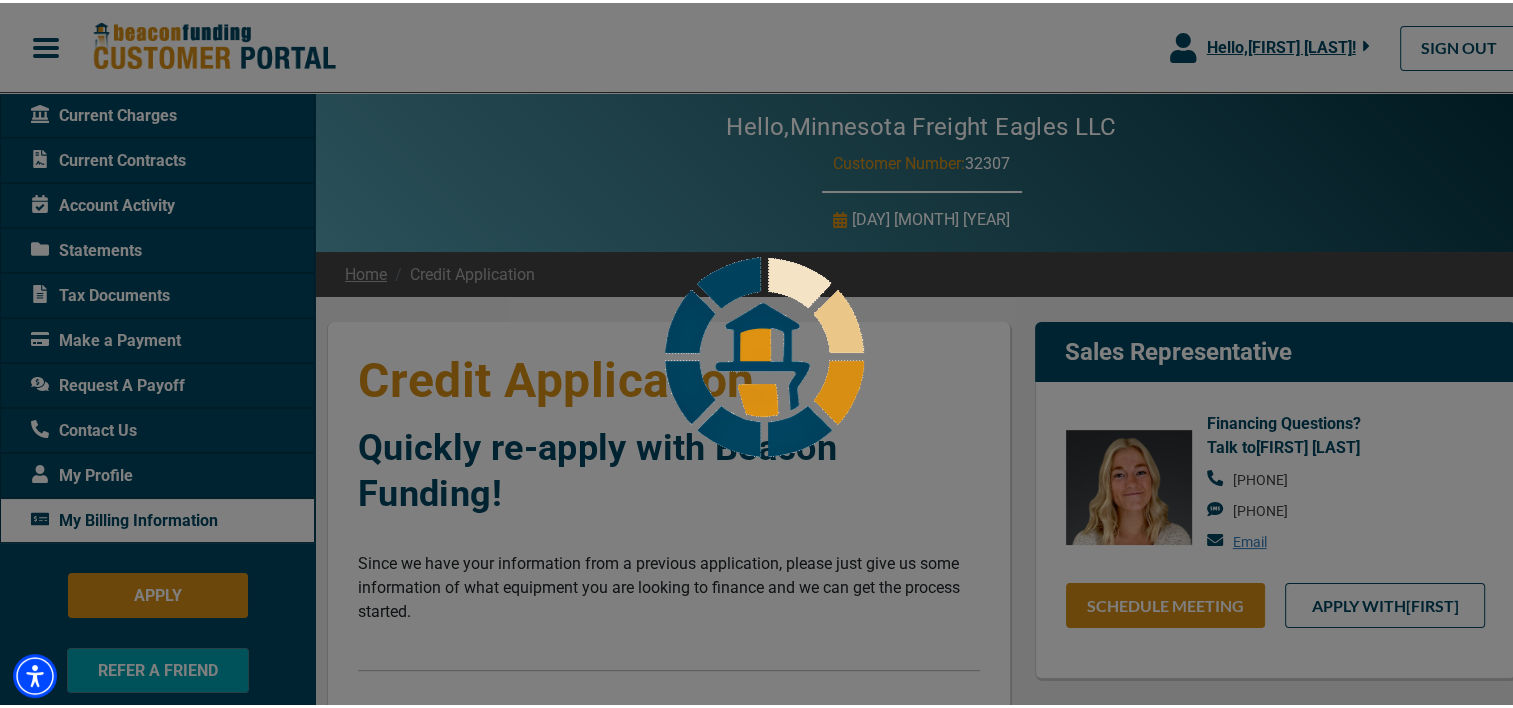 select on "25" 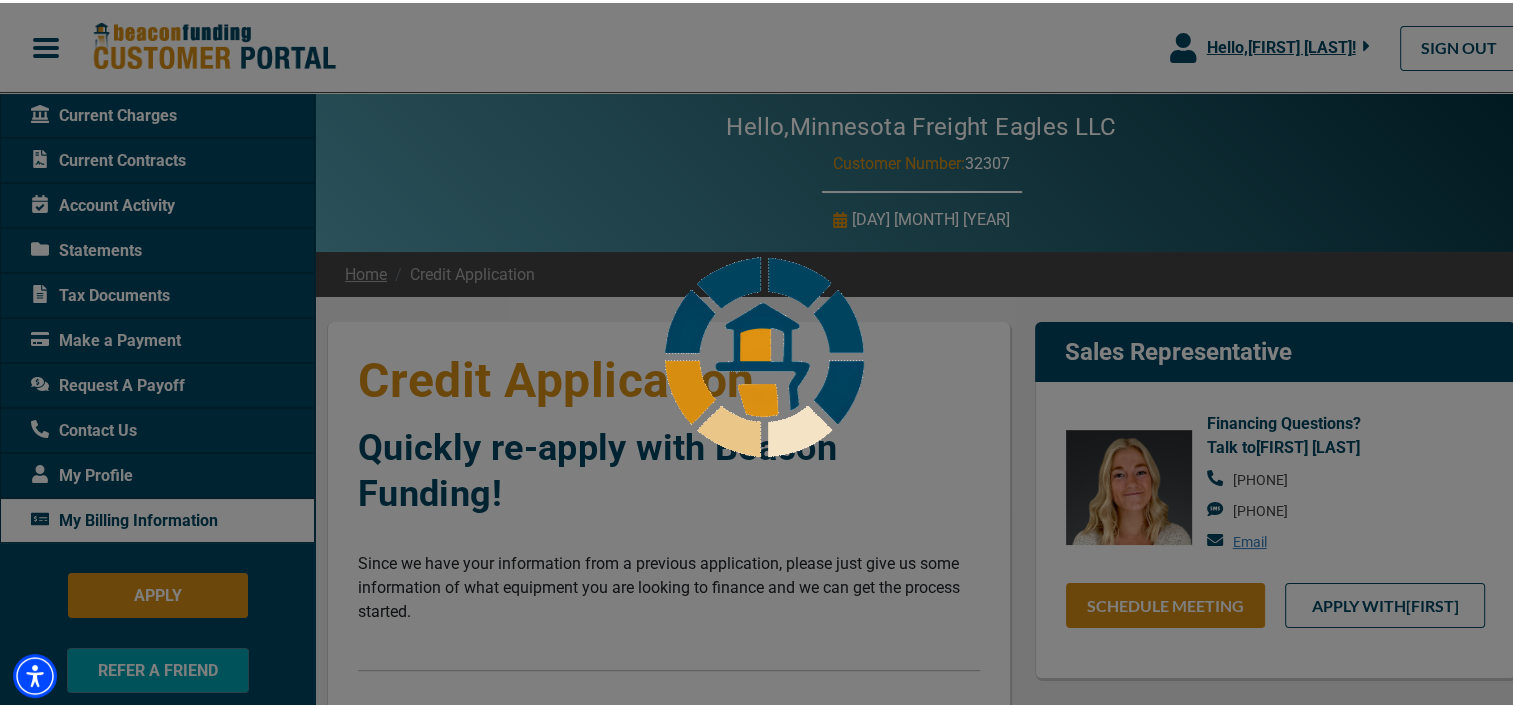 select on "2" 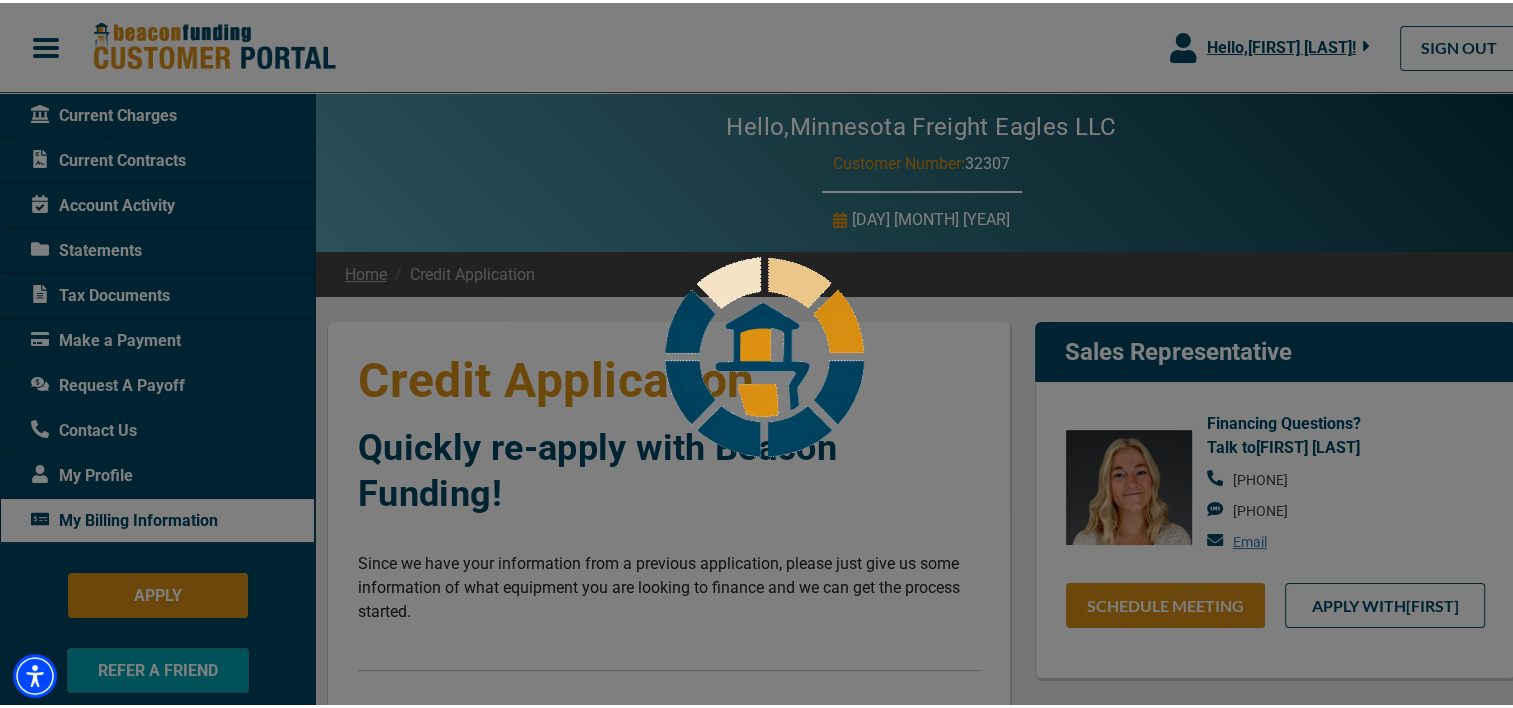 select on "25" 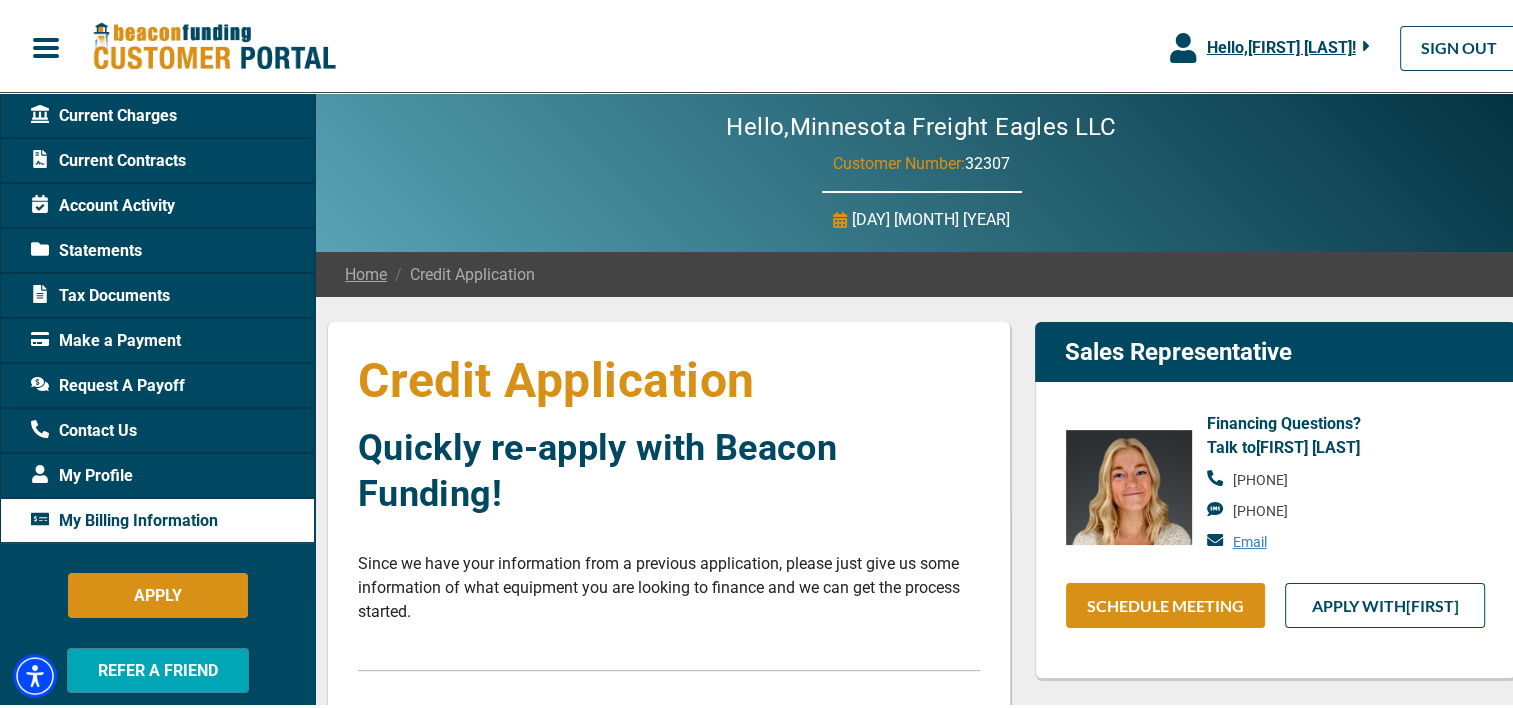 type on "100%" 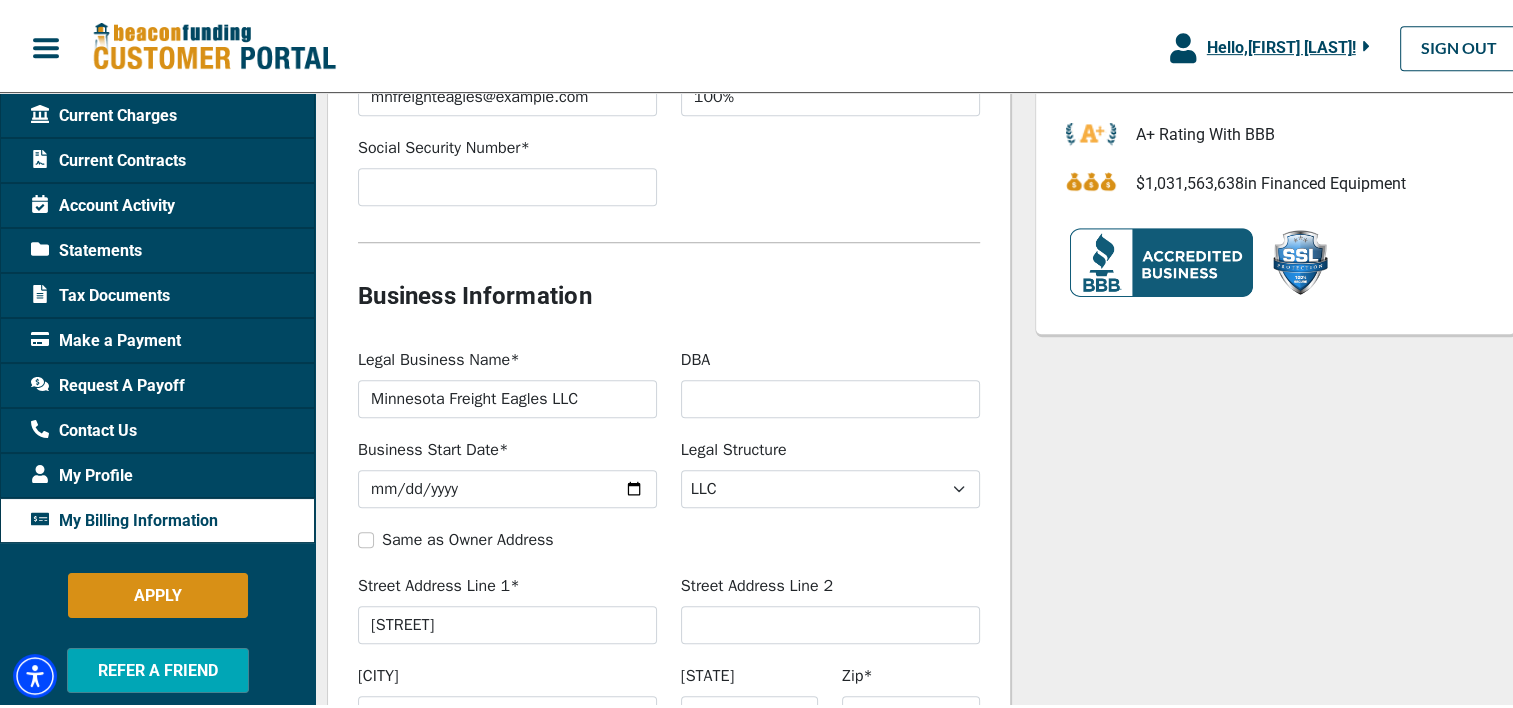 scroll, scrollTop: 1100, scrollLeft: 0, axis: vertical 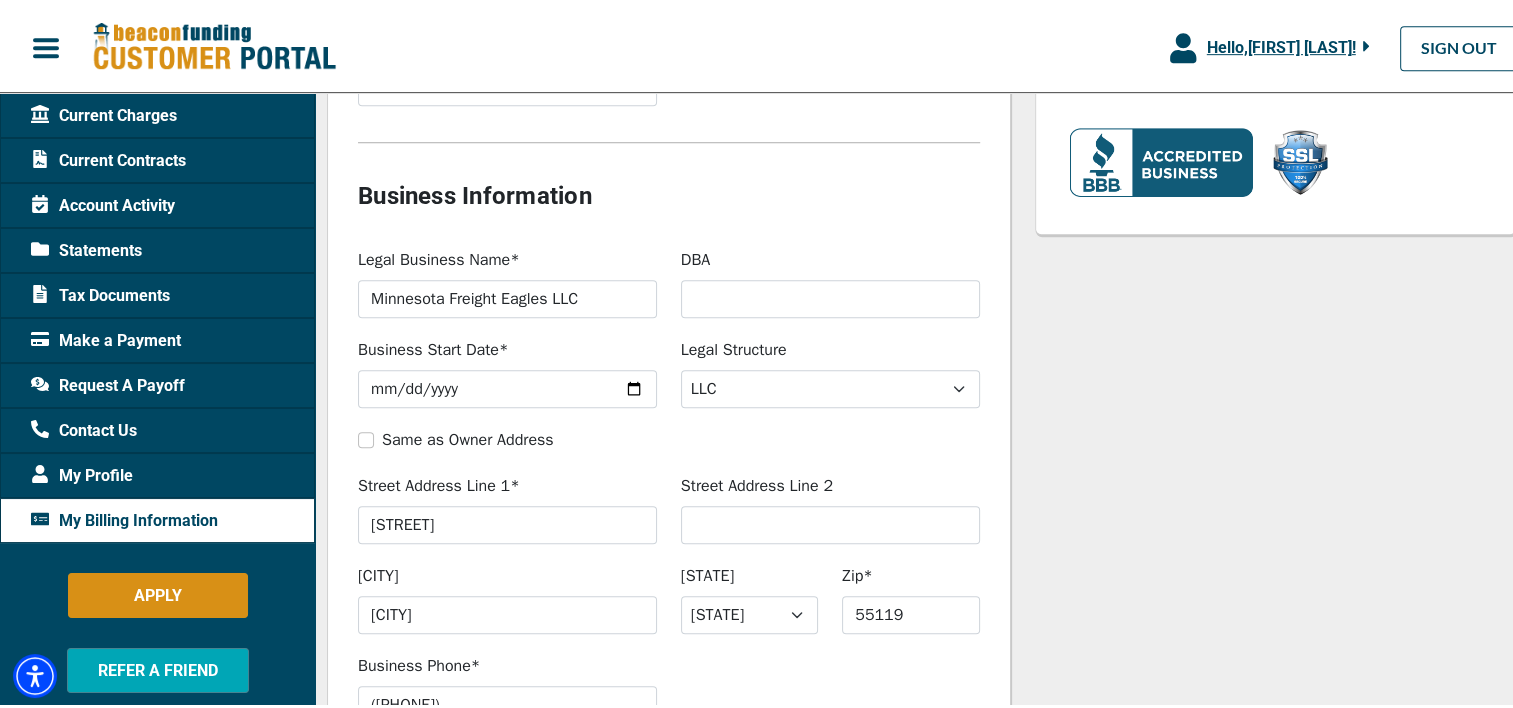 click on "Account Activity" at bounding box center (103, 203) 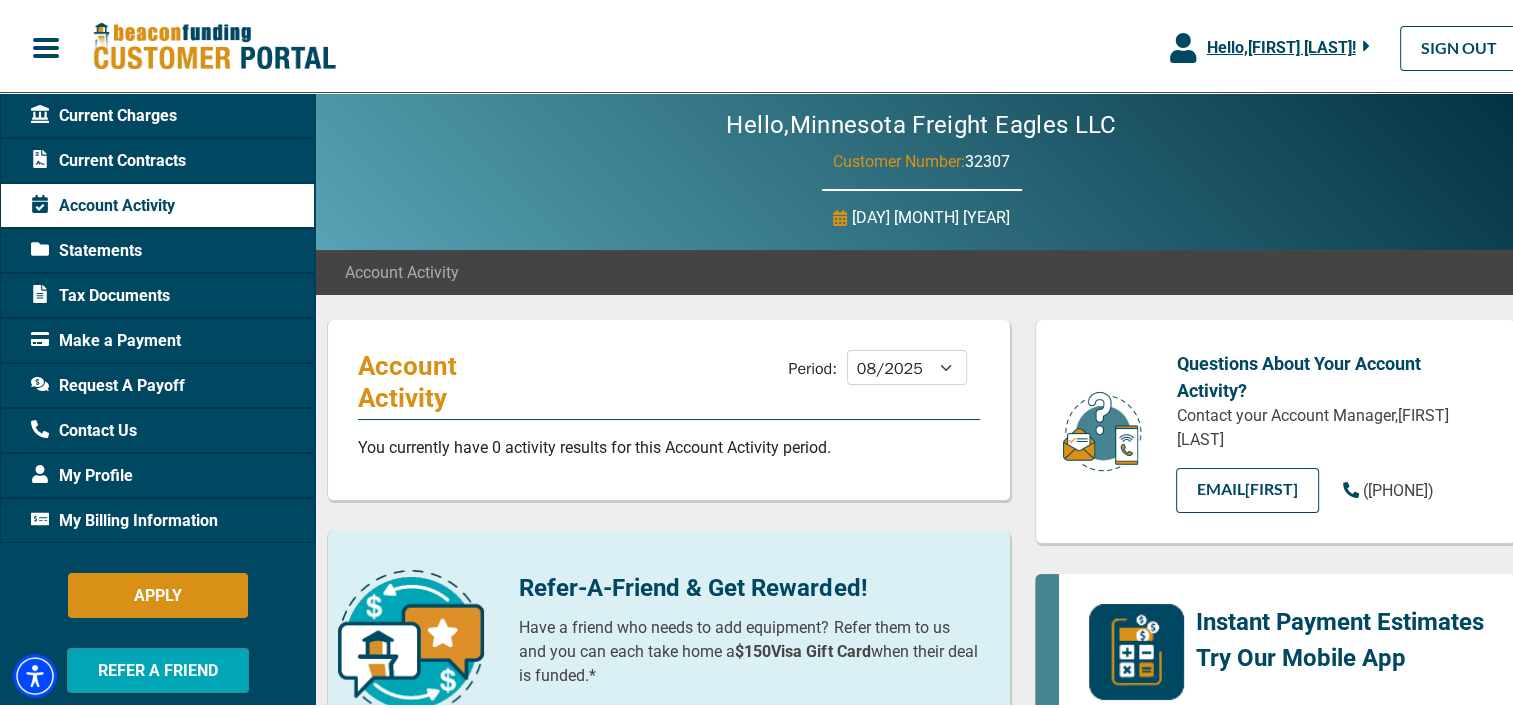 scroll, scrollTop: 0, scrollLeft: 0, axis: both 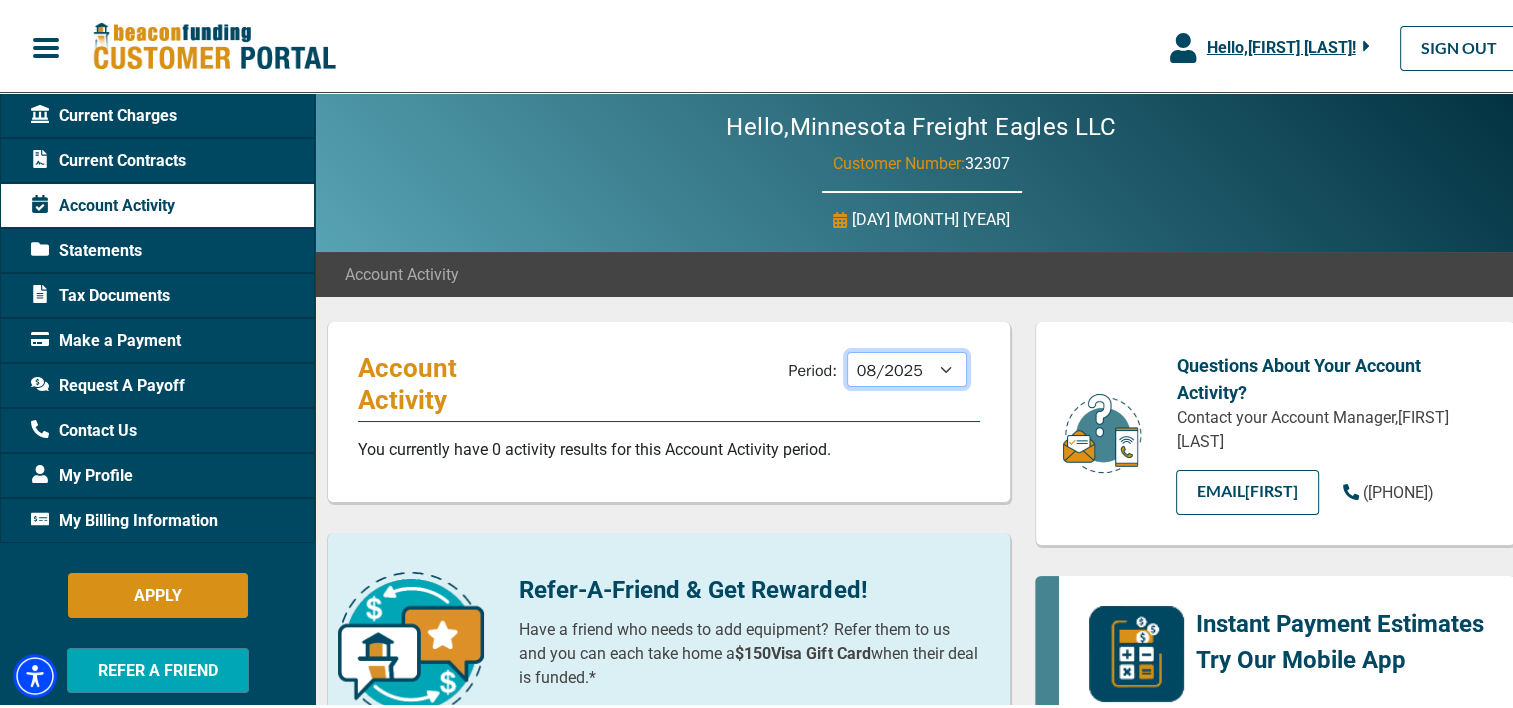 click on "09/2025
08/2025 07/2025 06/2025 05/2025 04/2025 03/2025 02/2025 01/2025 12/2024 11/2024 10/2024 09/2024" at bounding box center (907, 366) 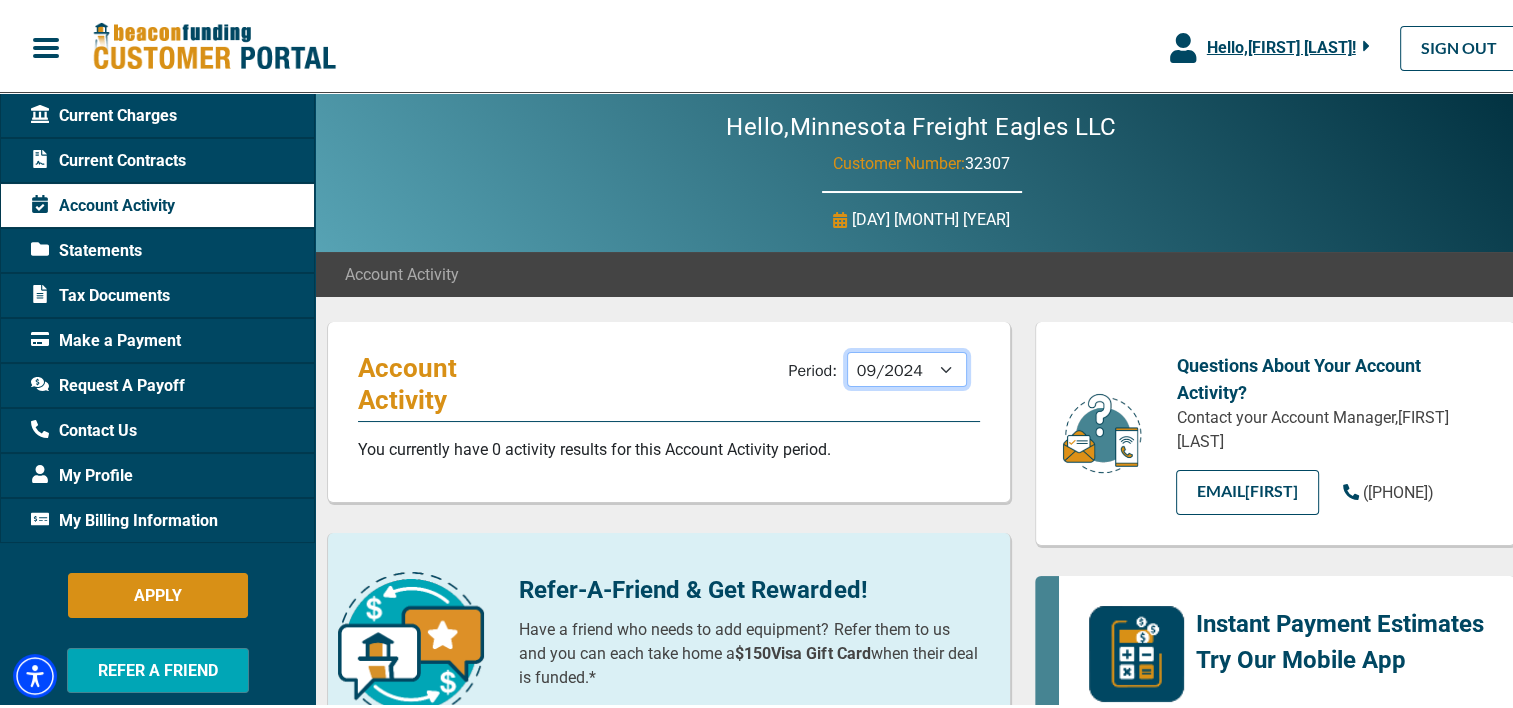 click on "09/2025
08/2025 07/2025 06/2025 05/2025 04/2025 03/2025 02/2025 01/2025 12/2024 11/2024 10/2024 09/2024" at bounding box center [907, 366] 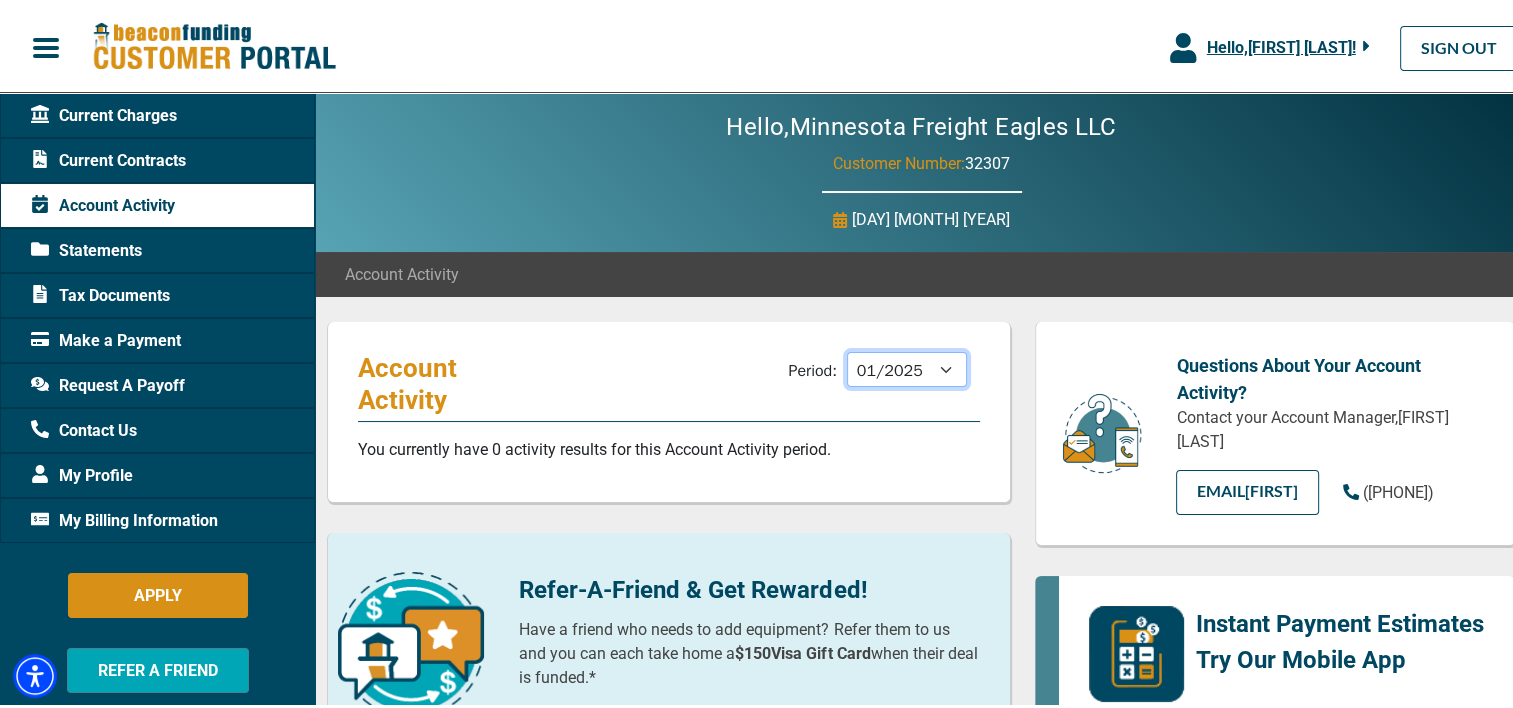 click on "09/2025
08/2025 07/2025 06/2025 05/2025 04/2025 03/2025 02/2025 01/2025 12/2024 11/2024 10/2024 09/2024" at bounding box center (907, 366) 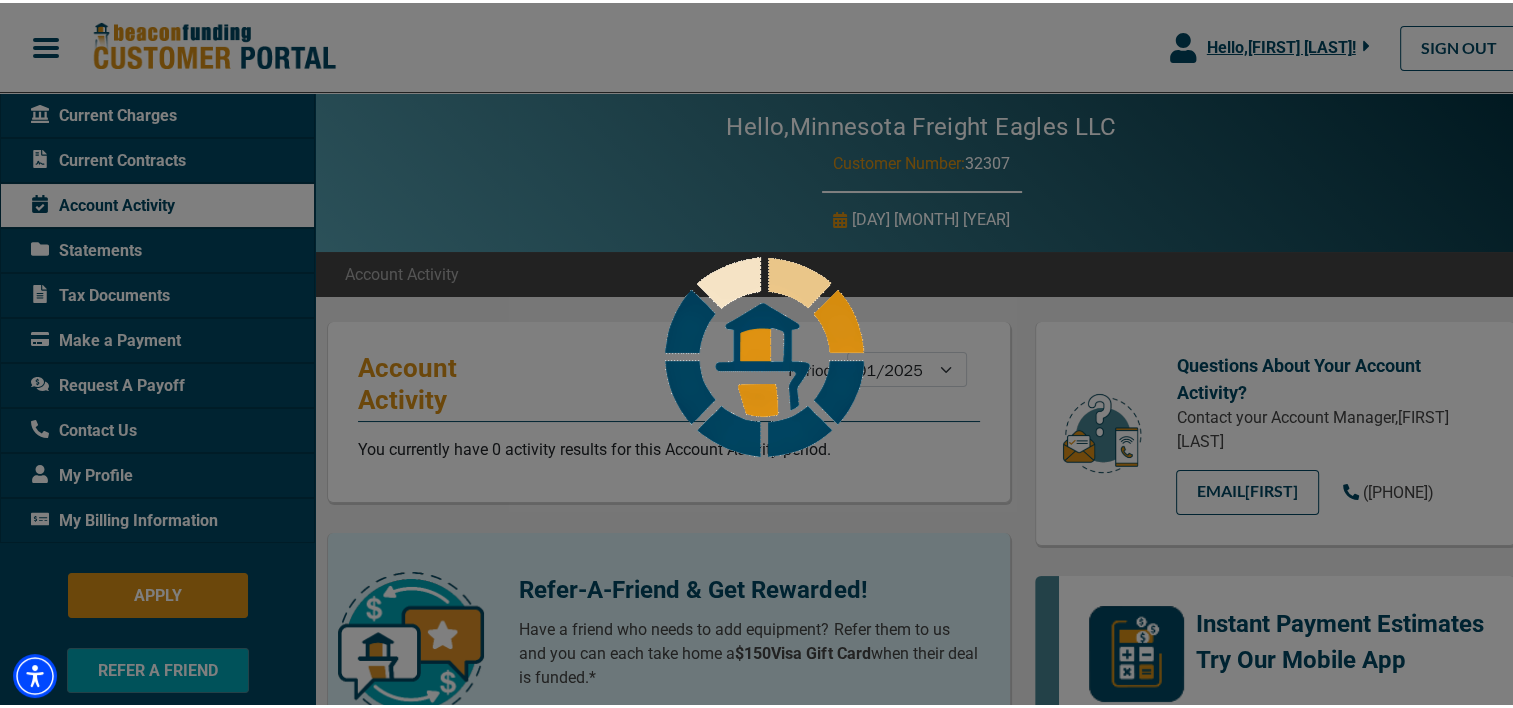 click on "Hello,  [FIRST] [LAST] !
[FIRST] [LAST]
Minnesota Freight Eagles LLC Manage Profile SWITCH ACCOUNTS
SIGN OUT
Impersonate Customer
To impersonate a customer, first search in CRM using Customer Number and/or Company Name and/or First Name and/or Last Name.
Please fill in one or more of the fields below to search the appropriate customer with Customer Portal Access.
Customer Number:
Company Name:
First Name:
Last Name:
Search
Cancel
Current Charges
Current Contracts" at bounding box center [764, 968] 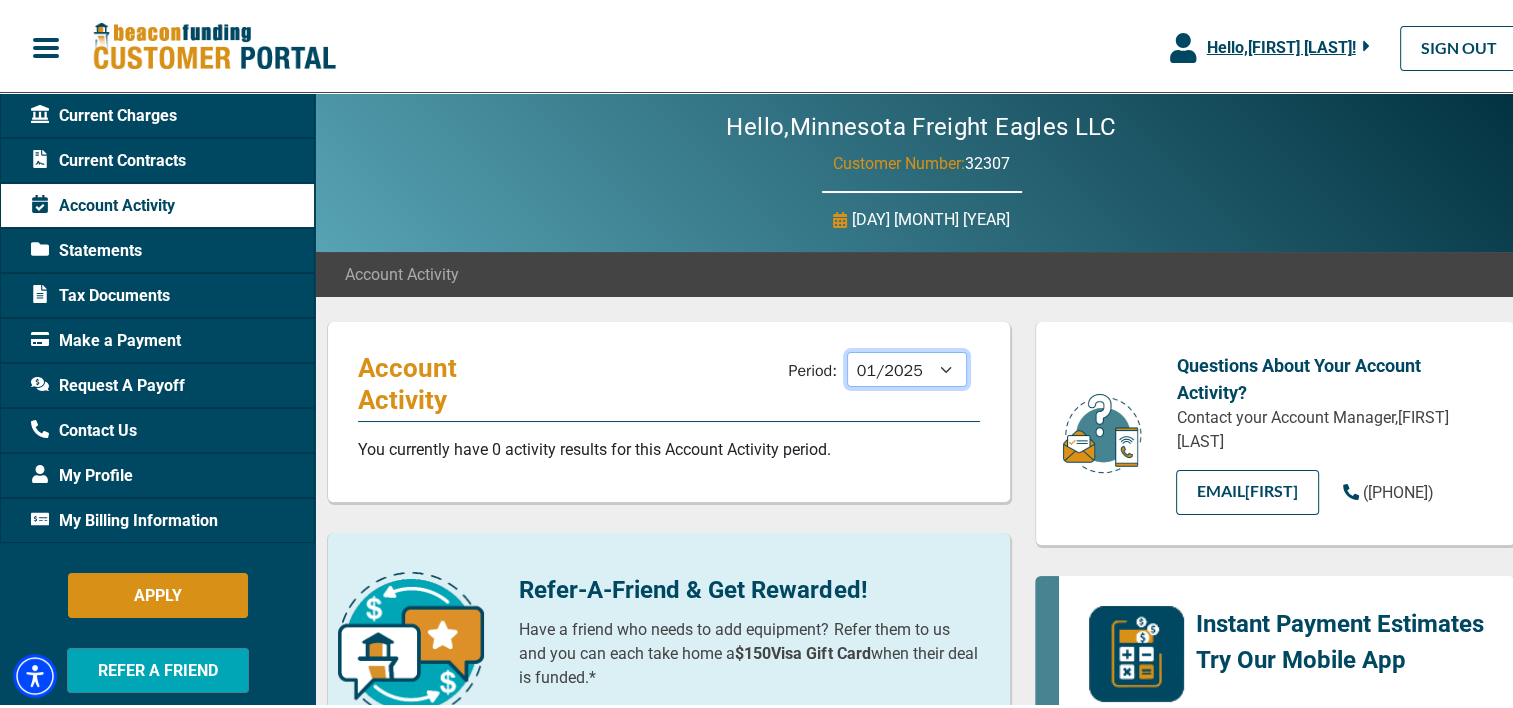 click on "09/2025
08/2025 07/2025 06/2025 05/2025 04/2025 03/2025 02/2025 01/2025 12/2024 11/2024 10/2024 09/2024" at bounding box center (907, 366) 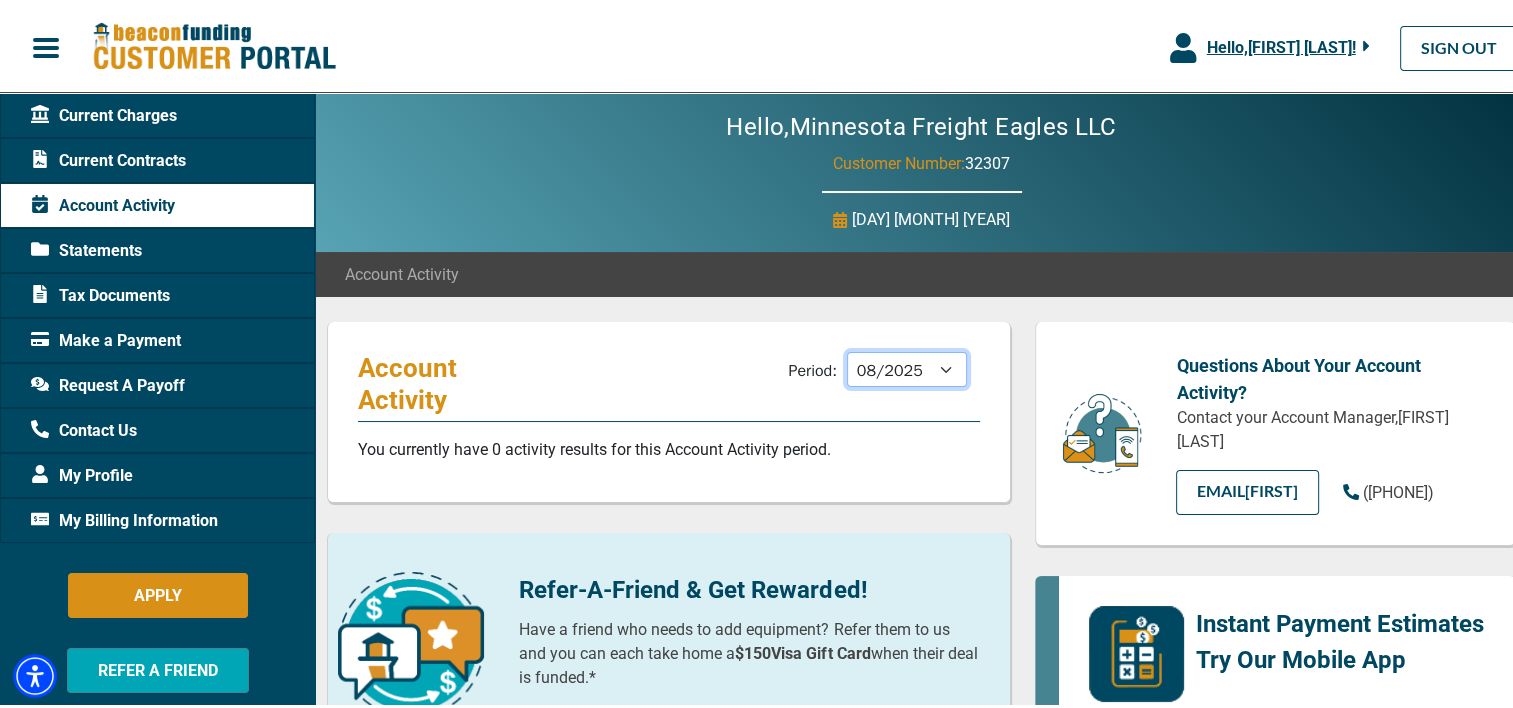 click on "09/2025
08/2025 07/2025 06/2025 05/2025 04/2025 03/2025 02/2025 01/2025 12/2024 11/2024 10/2024 09/2024" at bounding box center (907, 366) 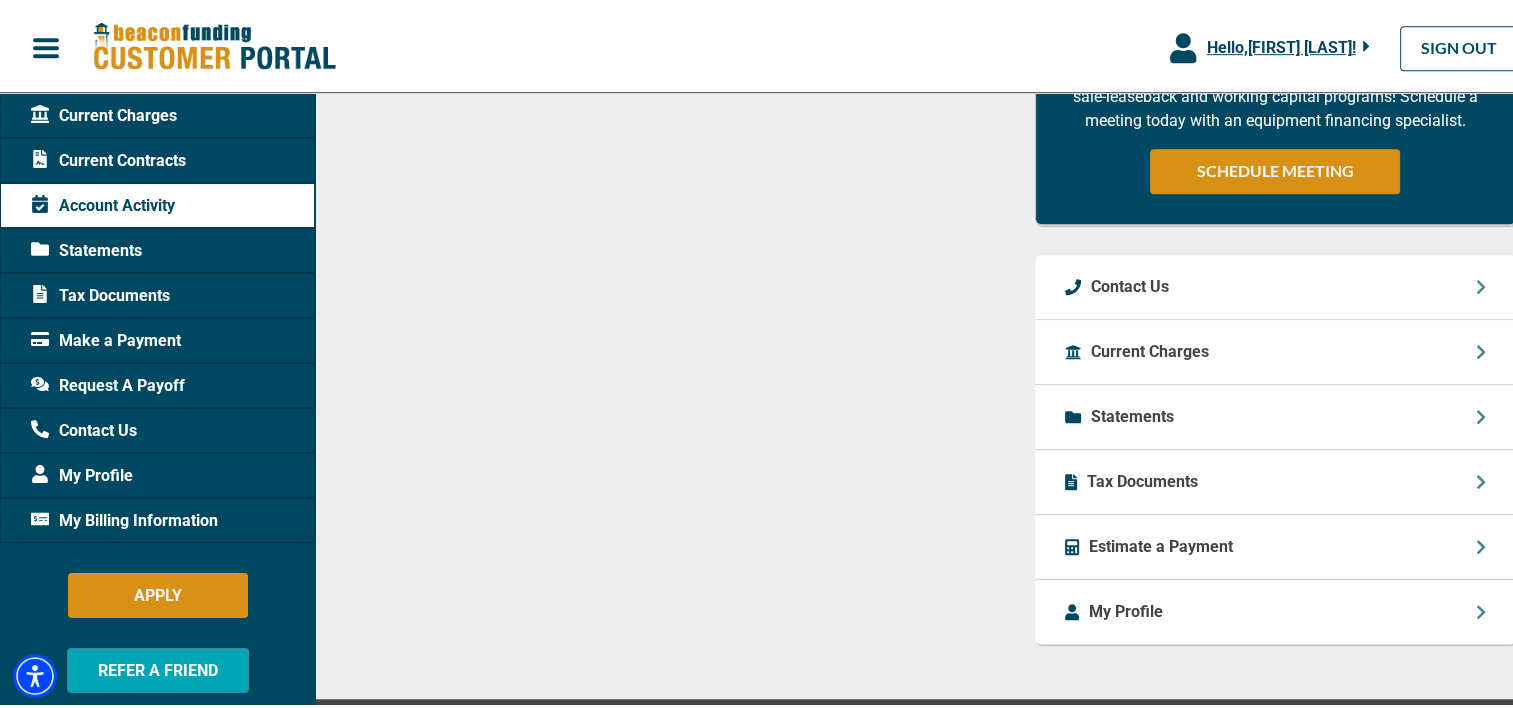 scroll, scrollTop: 1200, scrollLeft: 0, axis: vertical 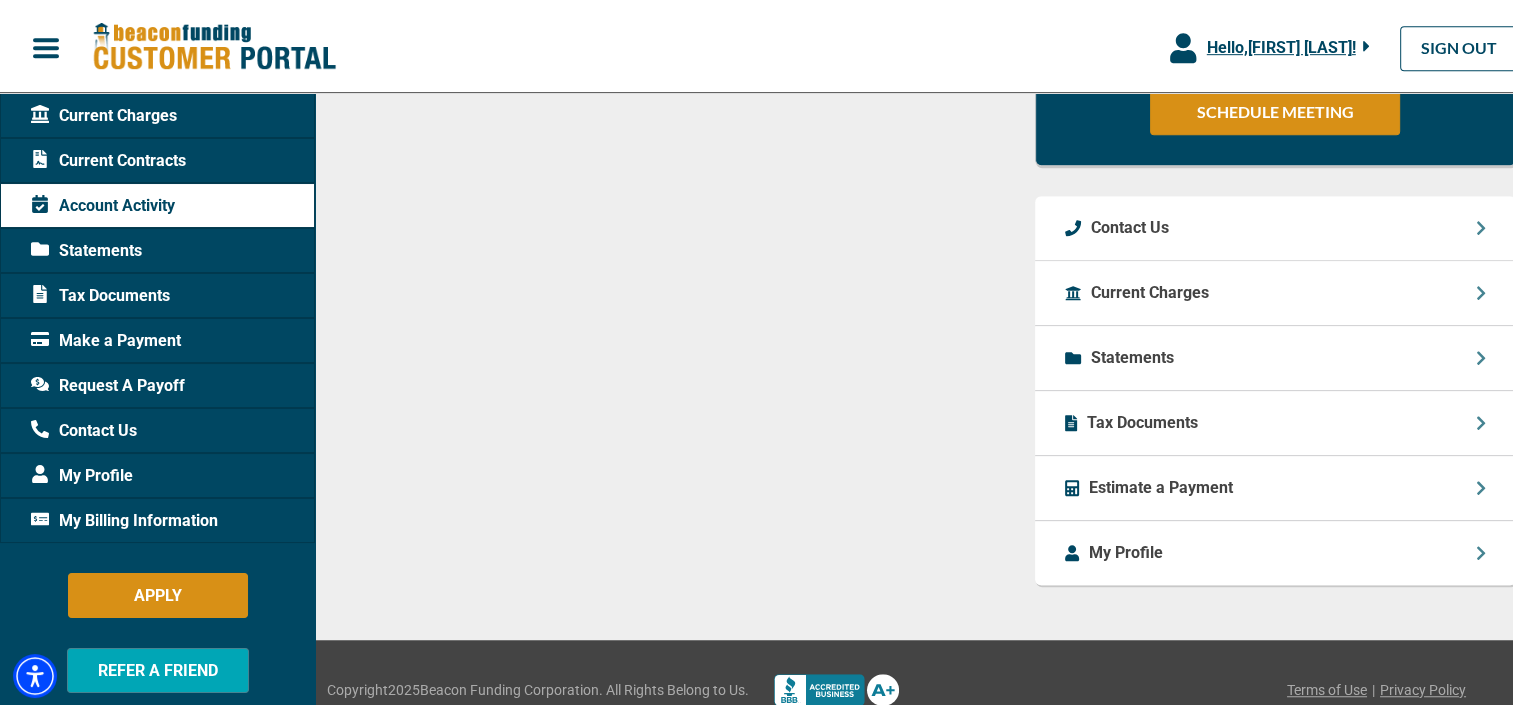 click 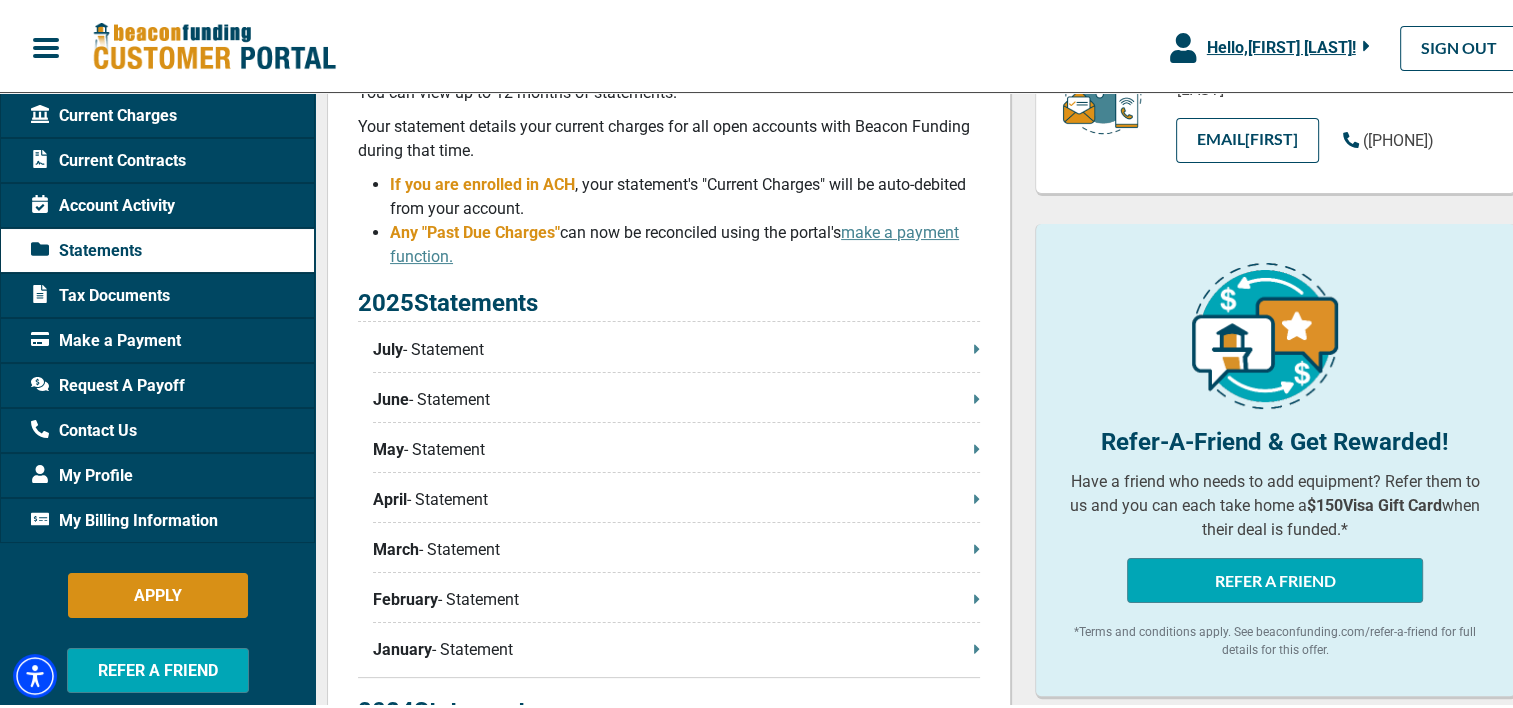 scroll, scrollTop: 300, scrollLeft: 0, axis: vertical 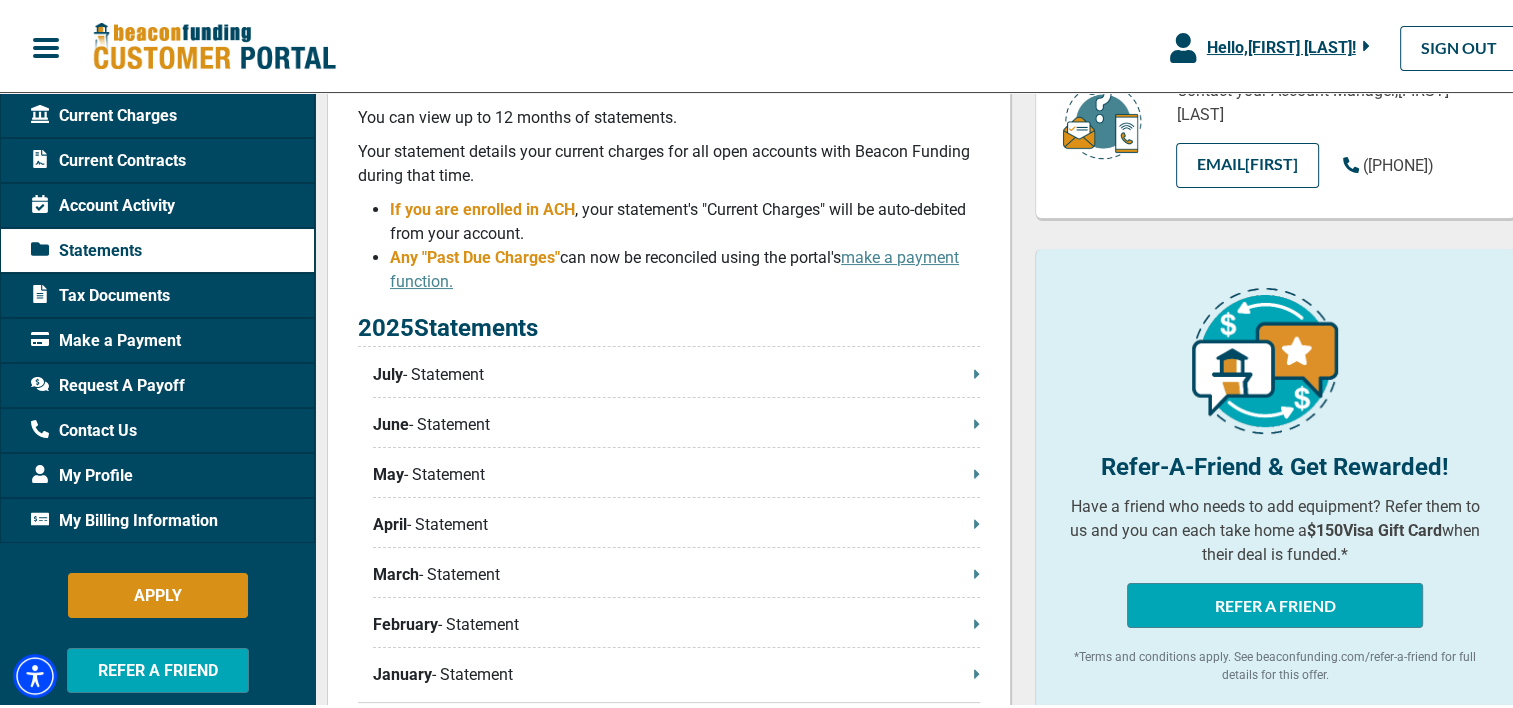 click on "Make a Payment" at bounding box center (106, 338) 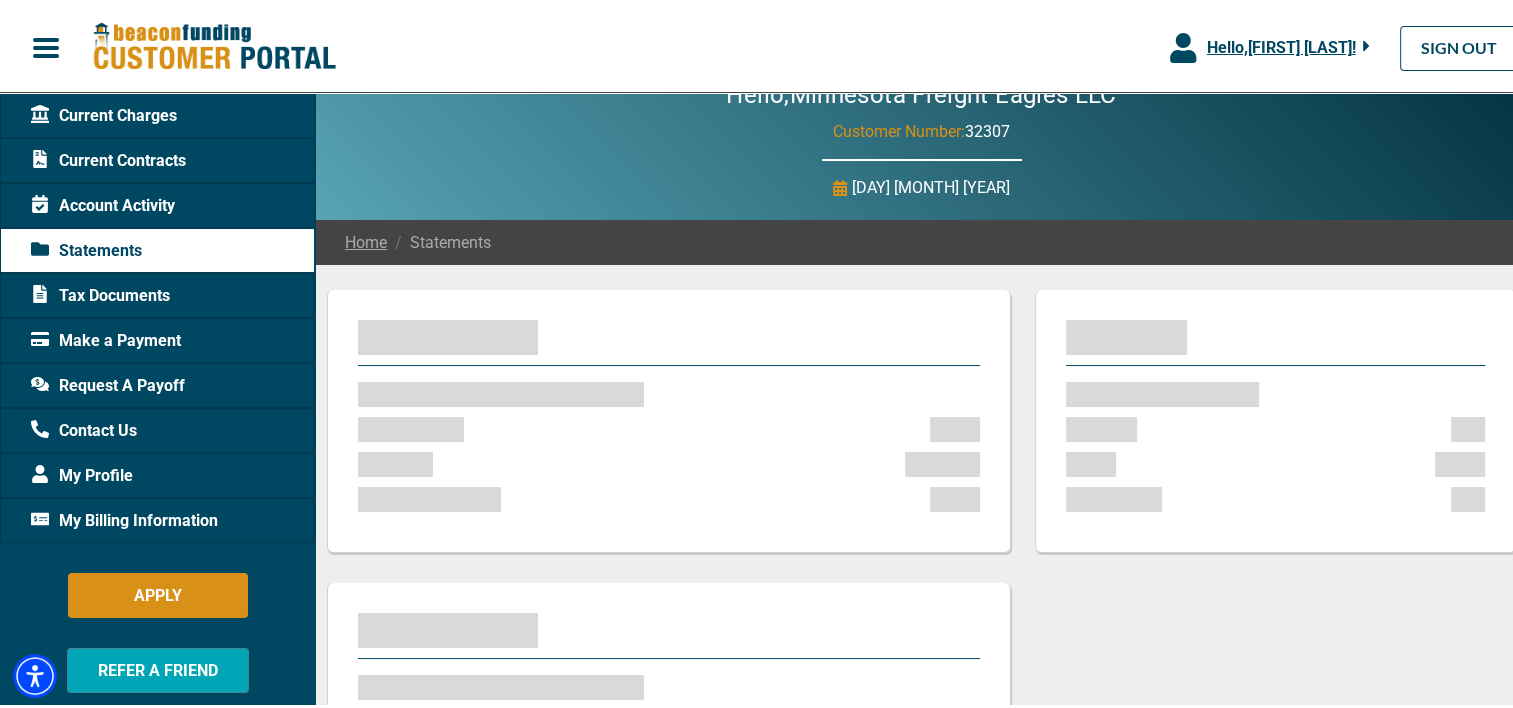 scroll, scrollTop: 0, scrollLeft: 0, axis: both 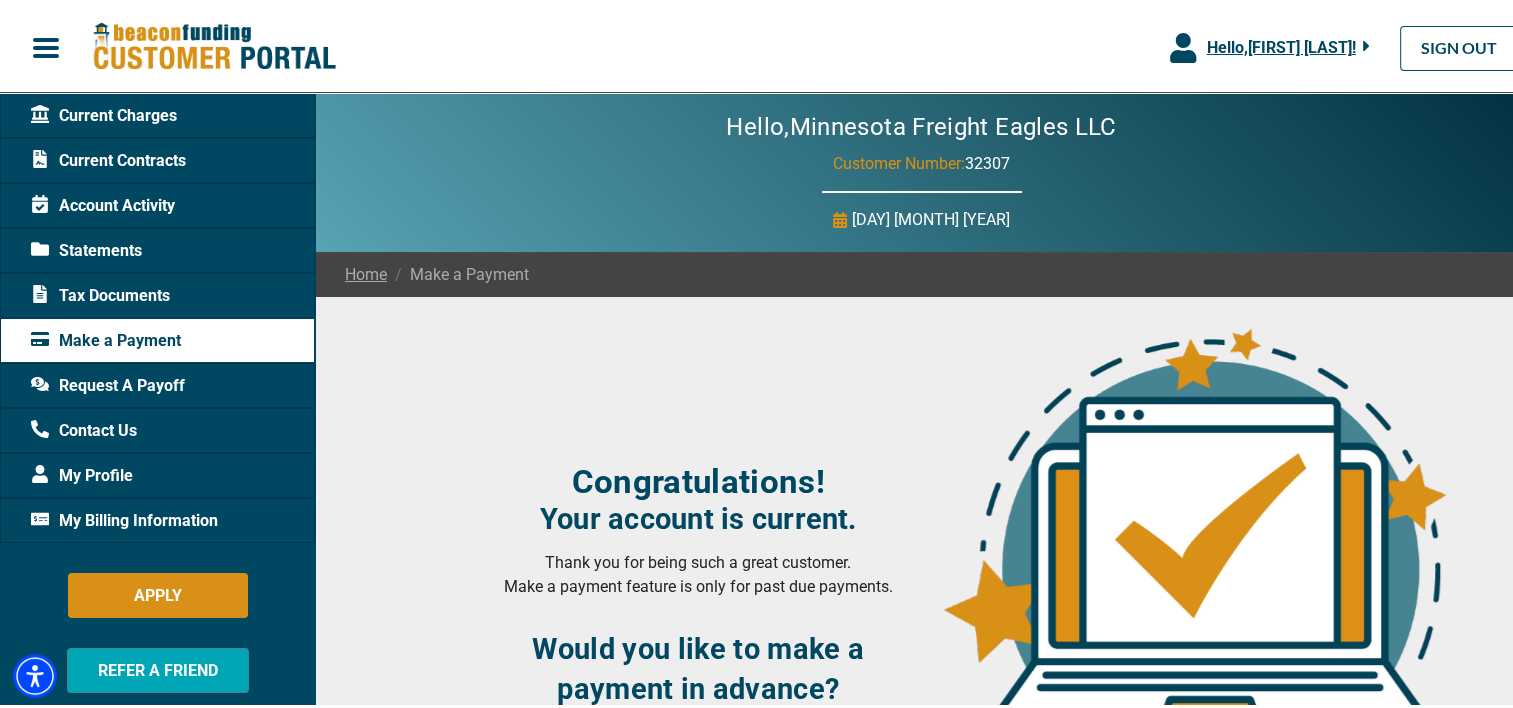click on "Current Charges" at bounding box center [104, 113] 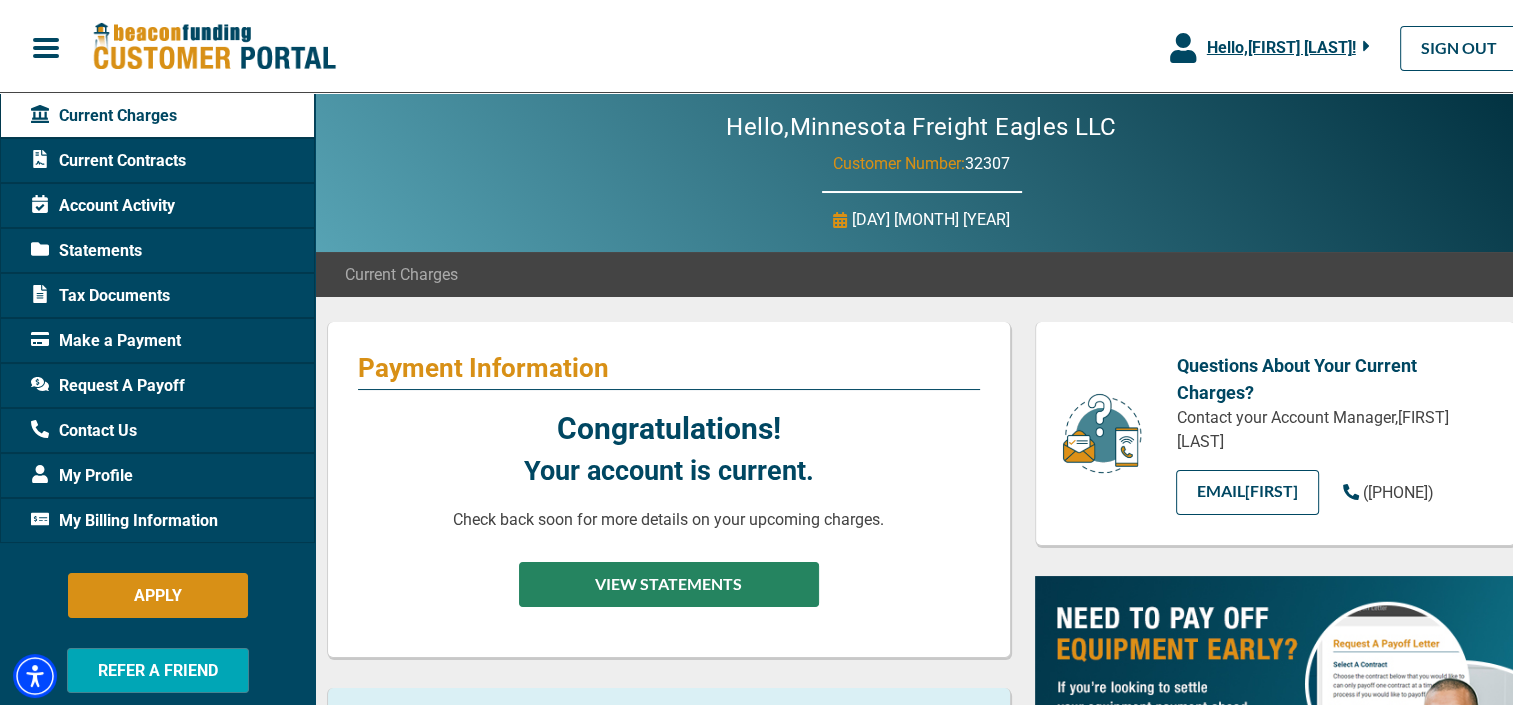 click on "VIEW STATEMENTS" at bounding box center (669, 581) 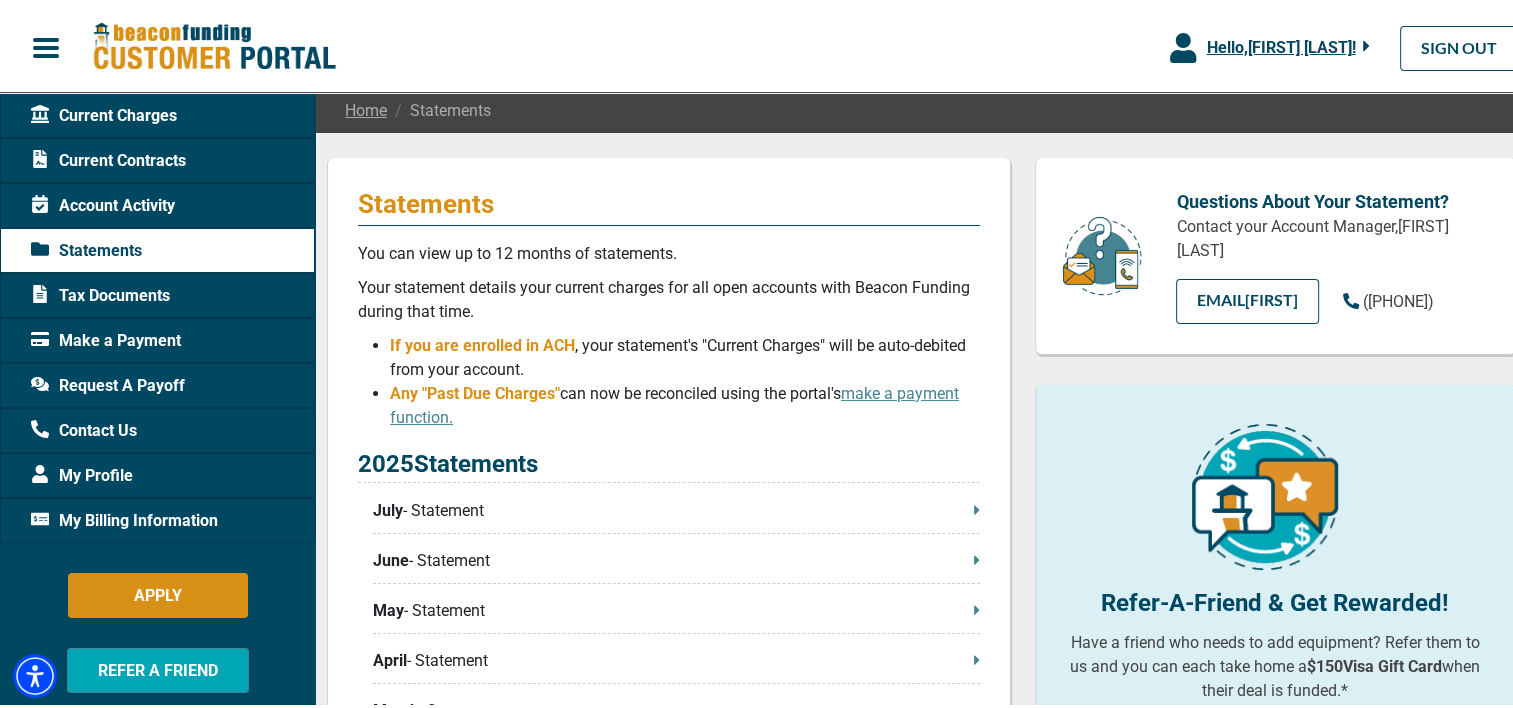scroll, scrollTop: 0, scrollLeft: 0, axis: both 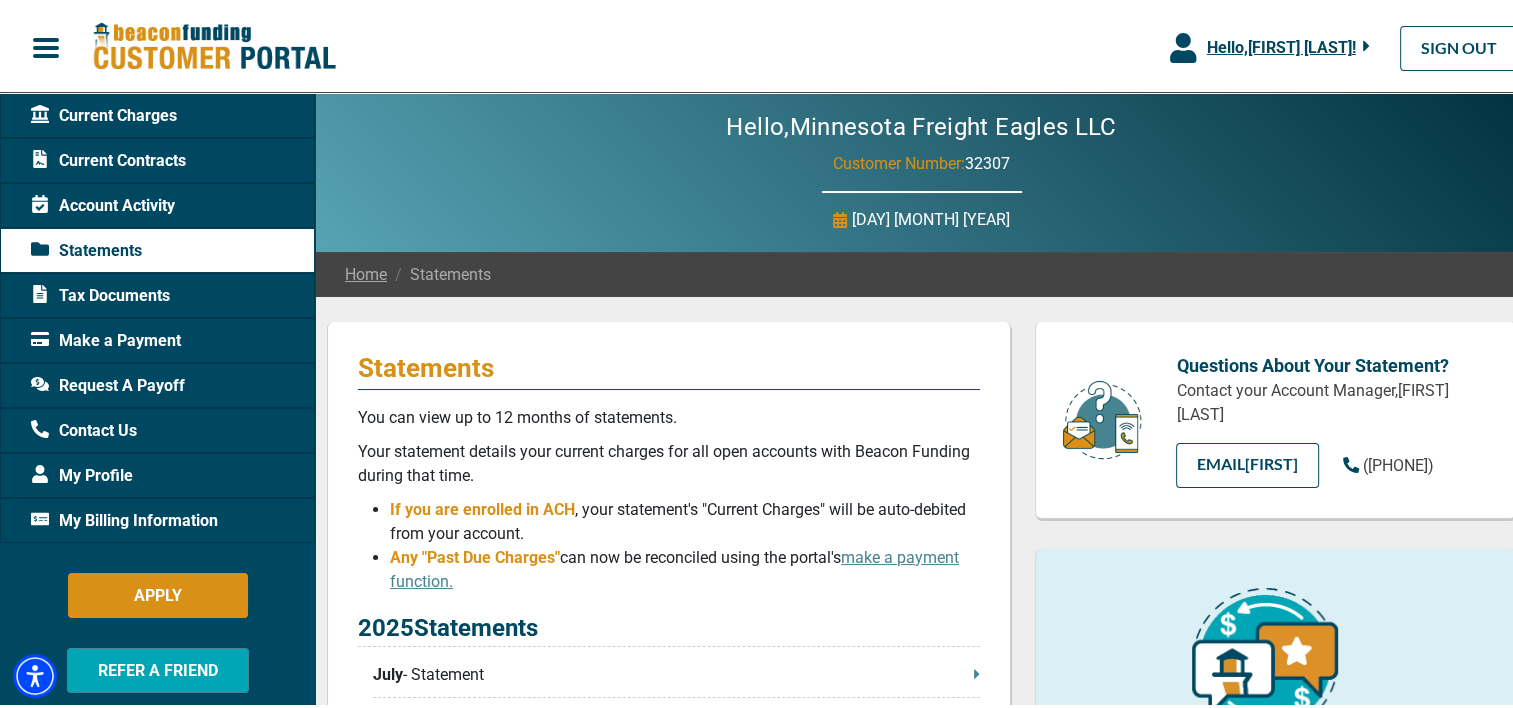 click on "Statements" at bounding box center (439, 272) 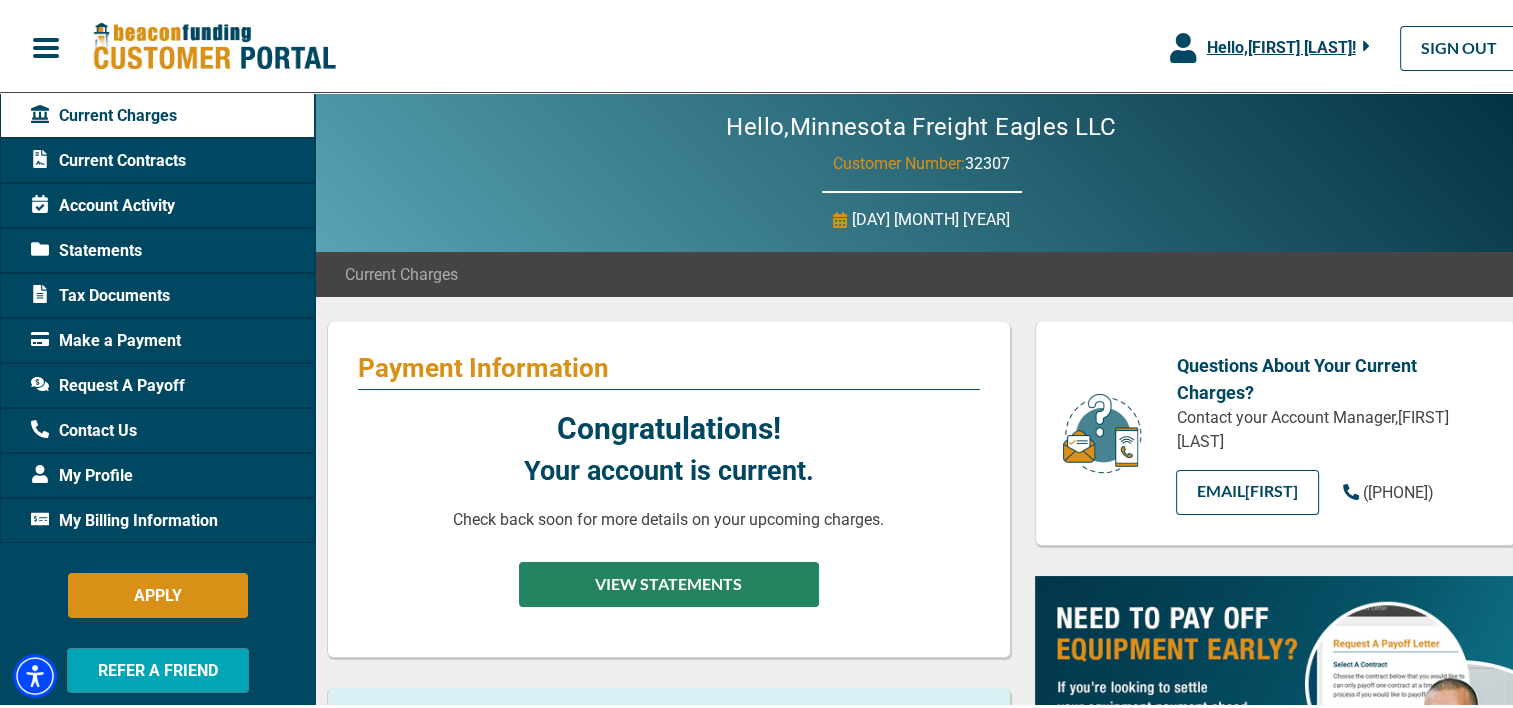 click on "VIEW STATEMENTS" at bounding box center (669, 581) 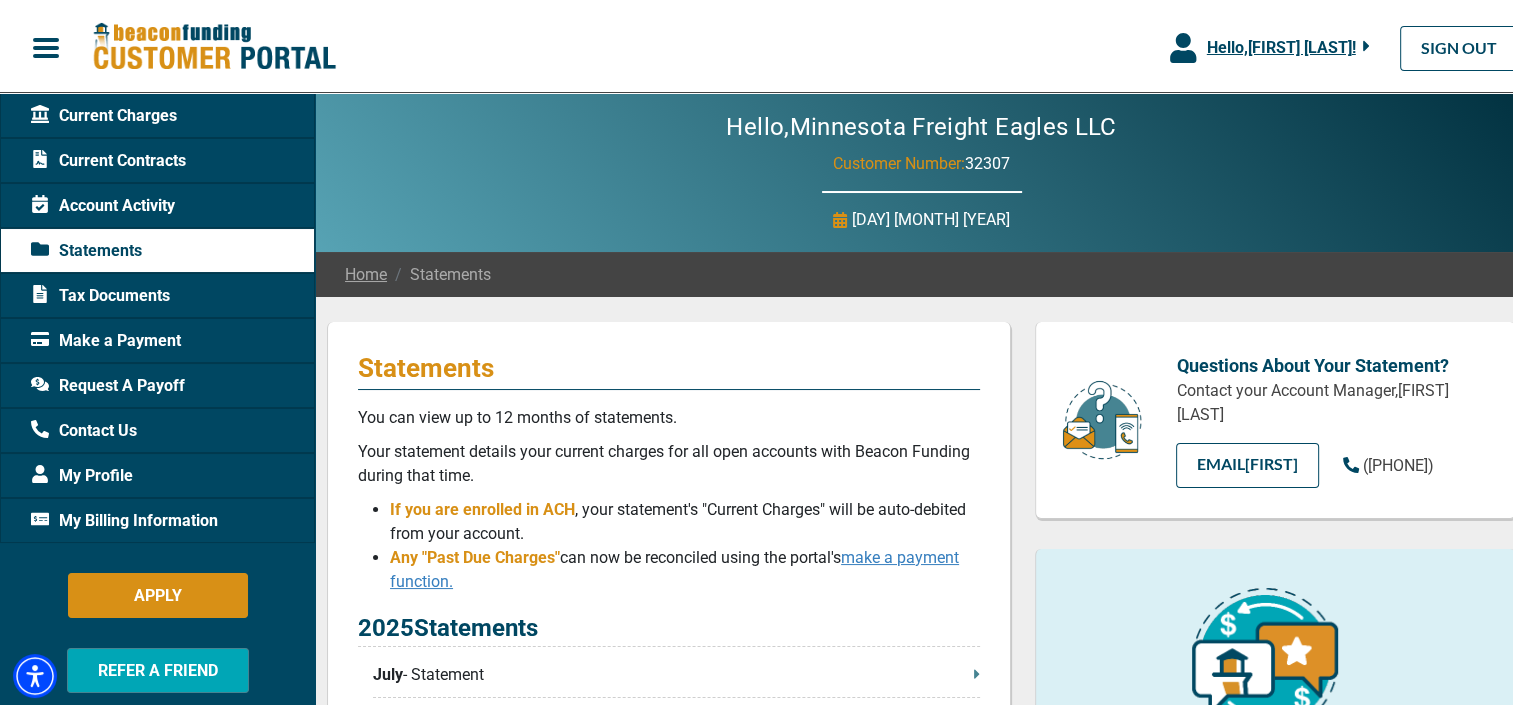 click on "make a payment function." at bounding box center [674, 566] 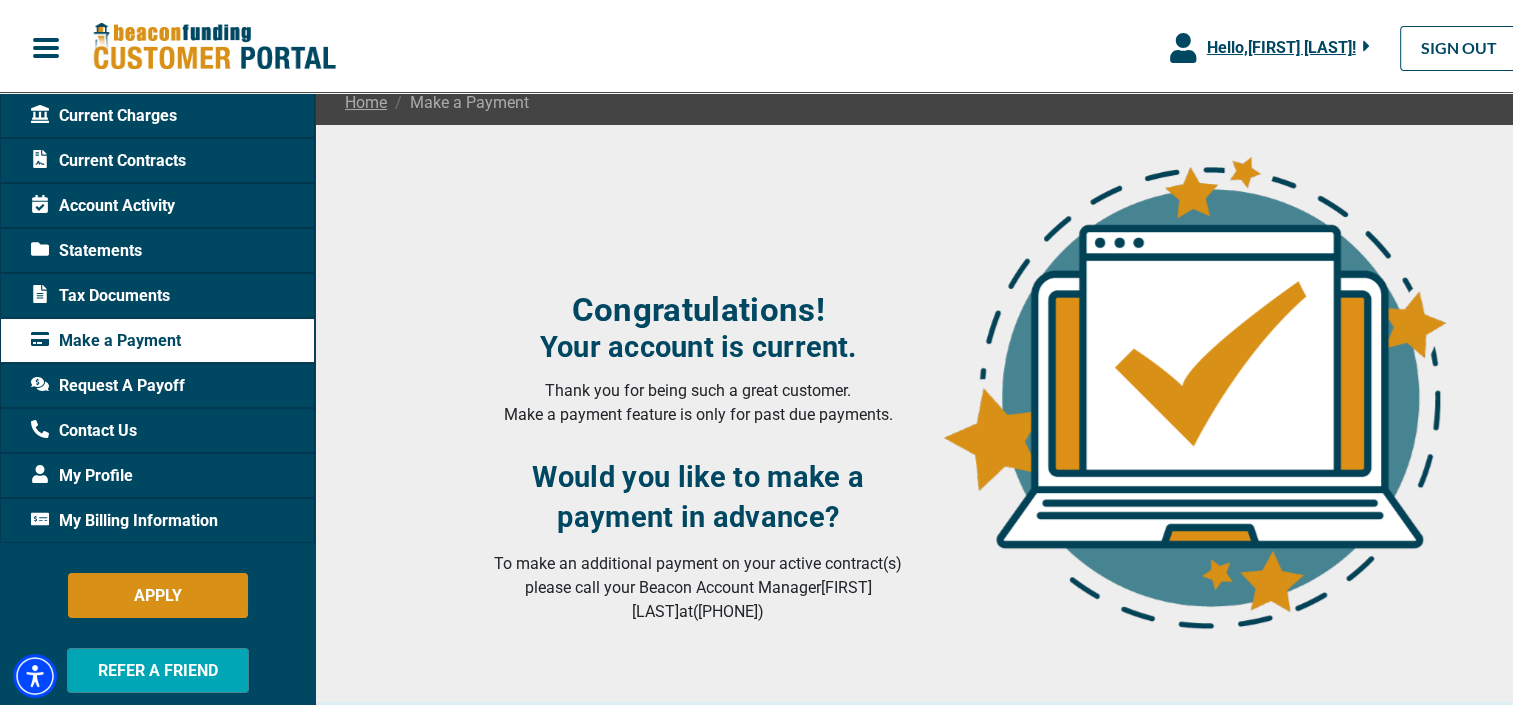 scroll, scrollTop: 0, scrollLeft: 0, axis: both 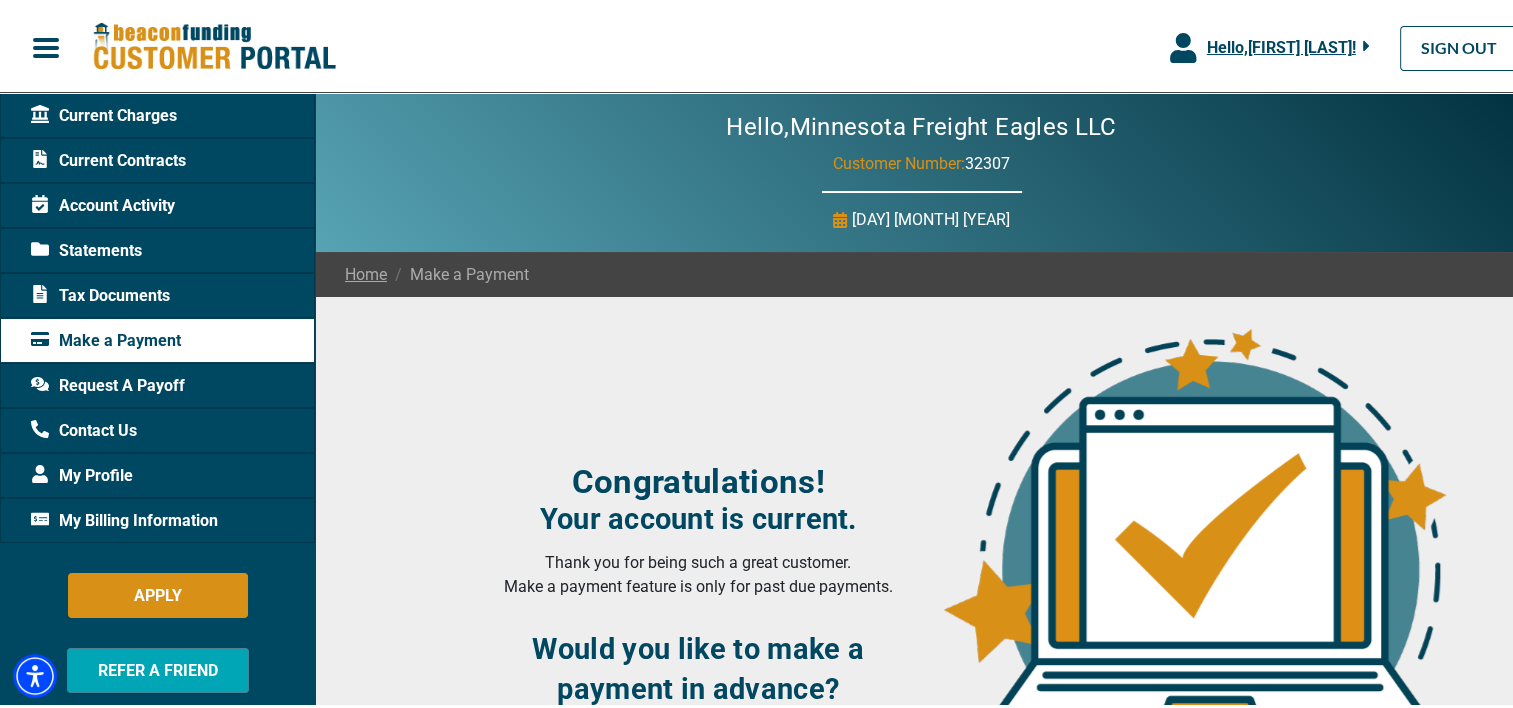 click on "Statements" at bounding box center [86, 248] 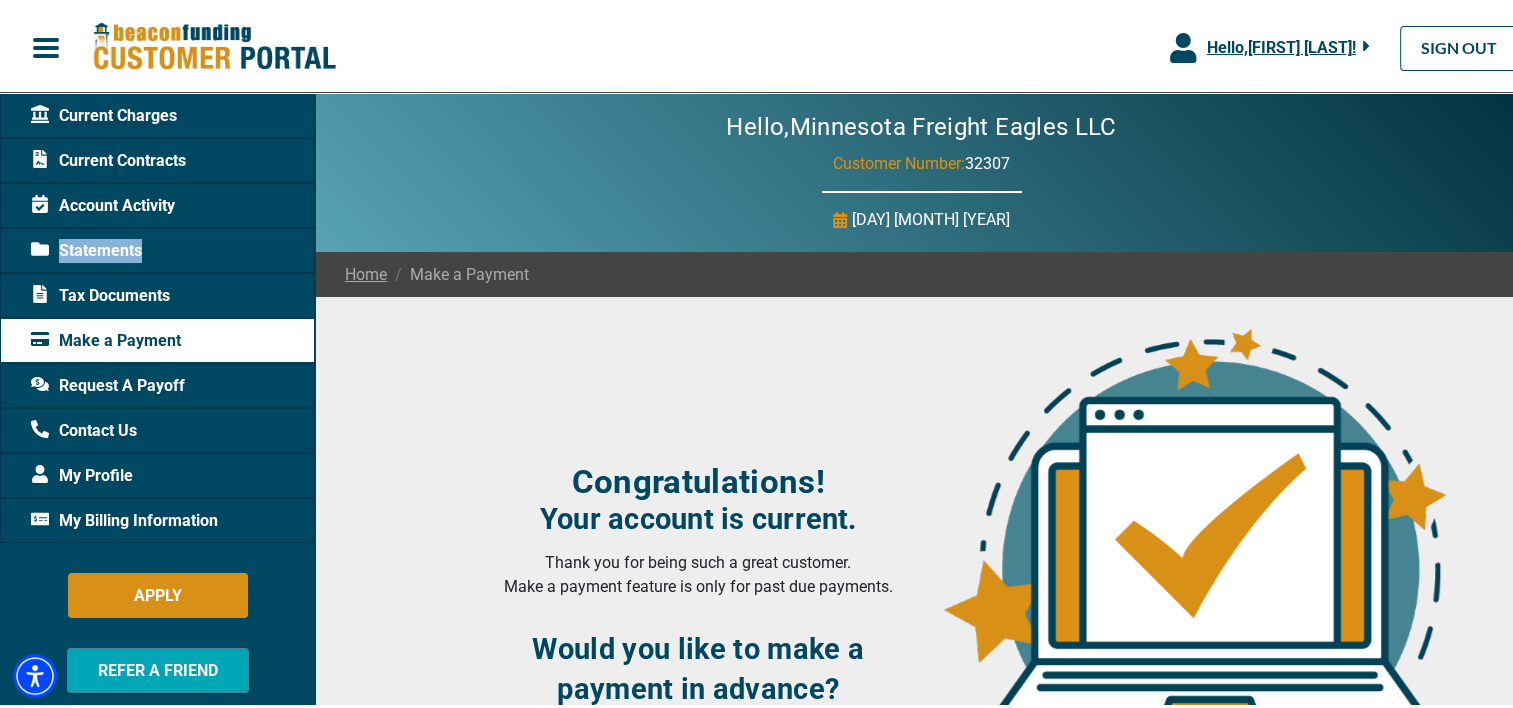 click on "Statements" at bounding box center (86, 248) 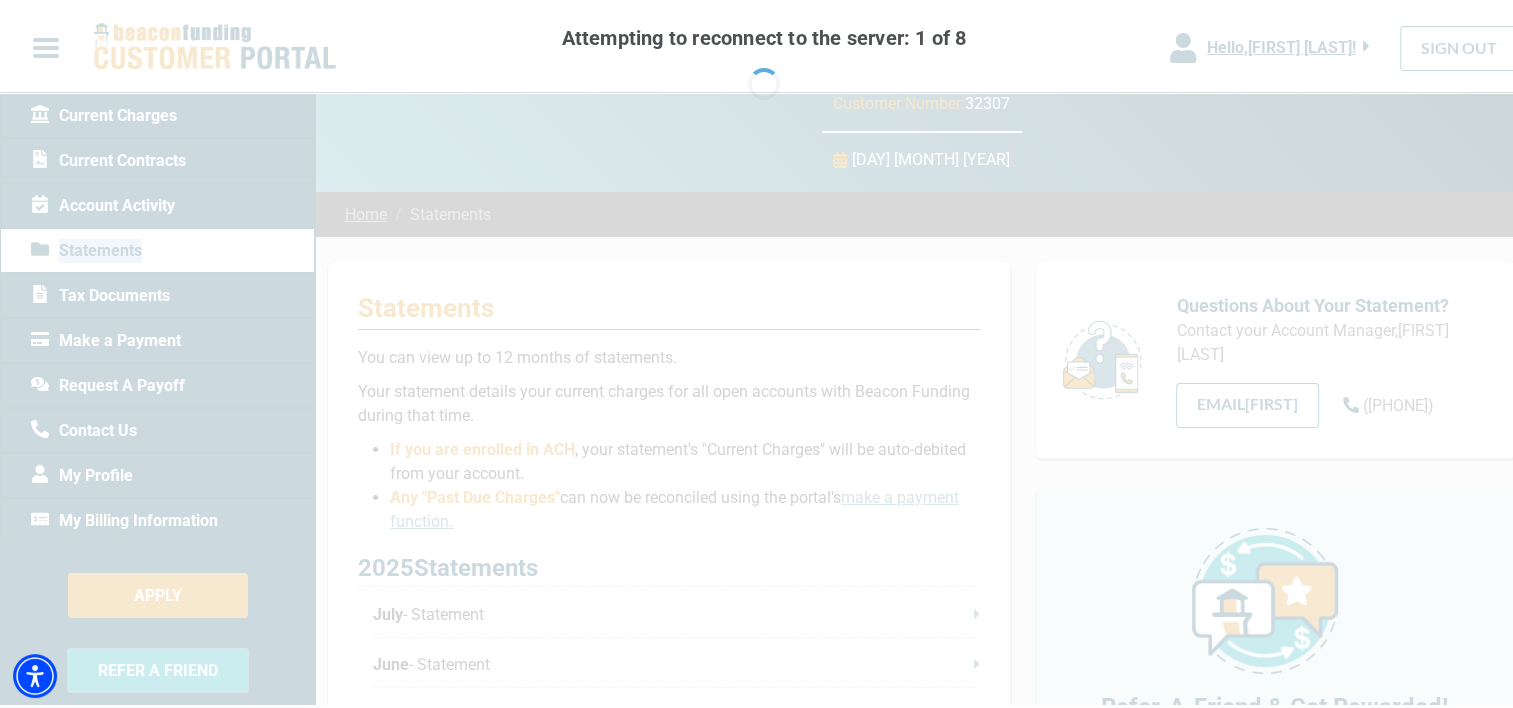 scroll, scrollTop: 37, scrollLeft: 0, axis: vertical 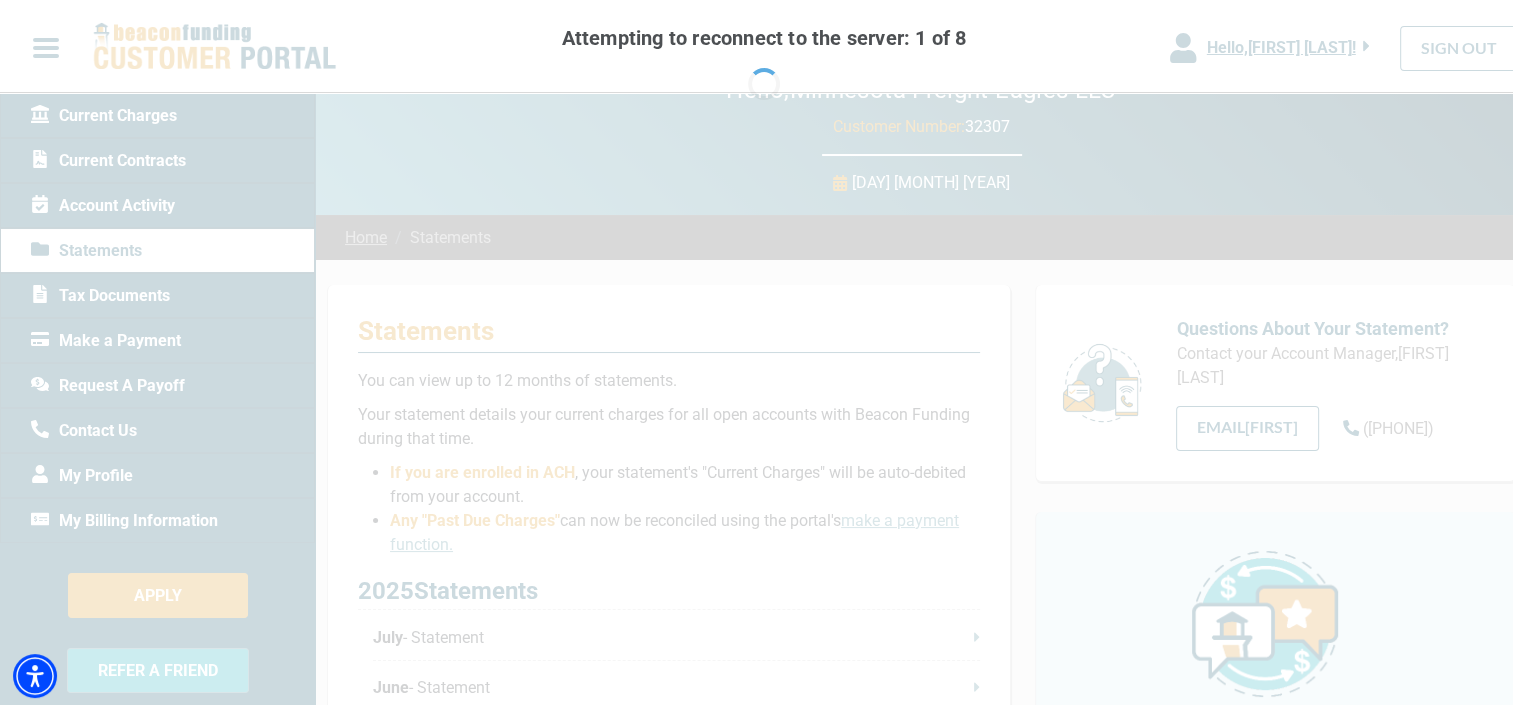 click on "Attempting to reconnect to the server: 1 of 8 Retry Alternatively,  reload" at bounding box center (764, 354) 